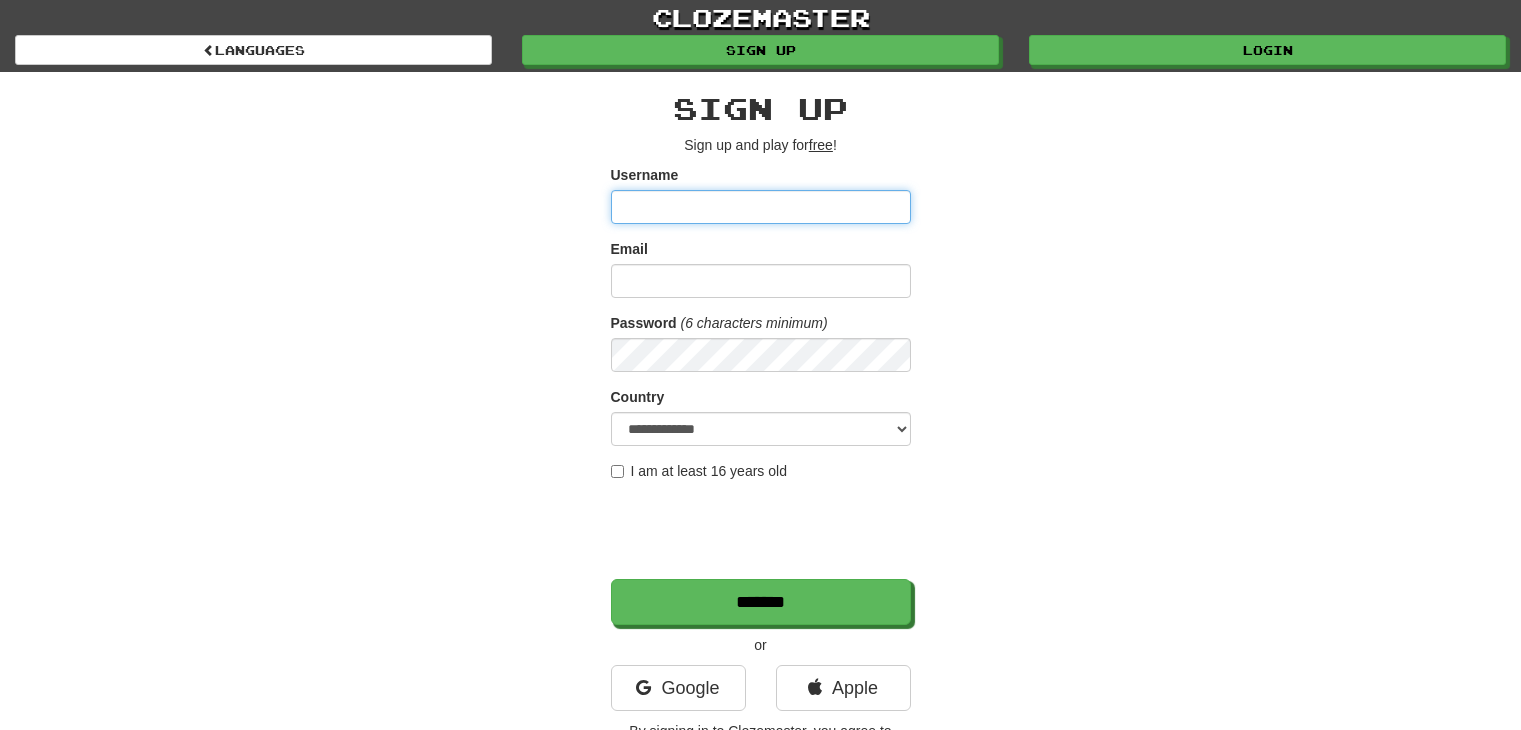 scroll, scrollTop: 0, scrollLeft: 0, axis: both 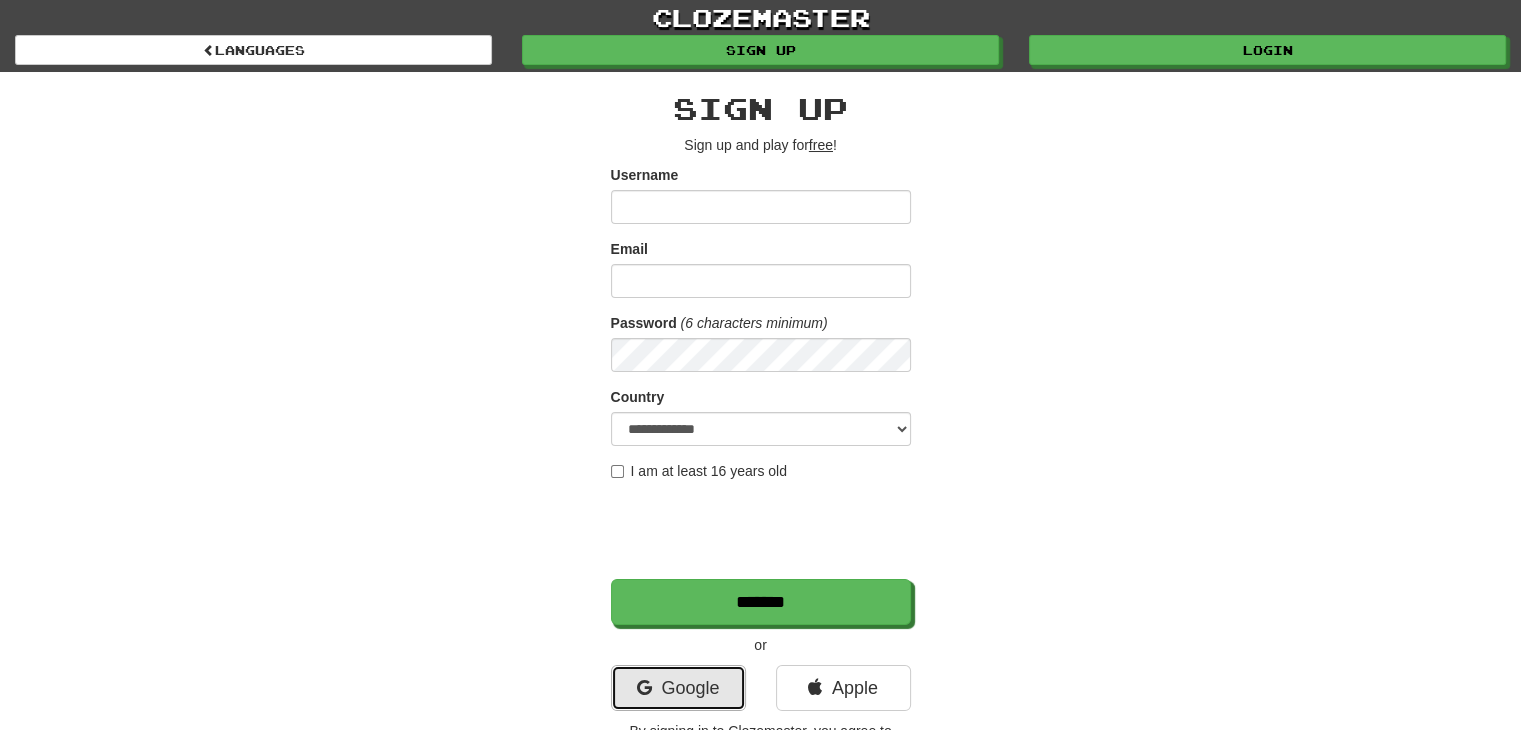 click on "Google" at bounding box center [678, 688] 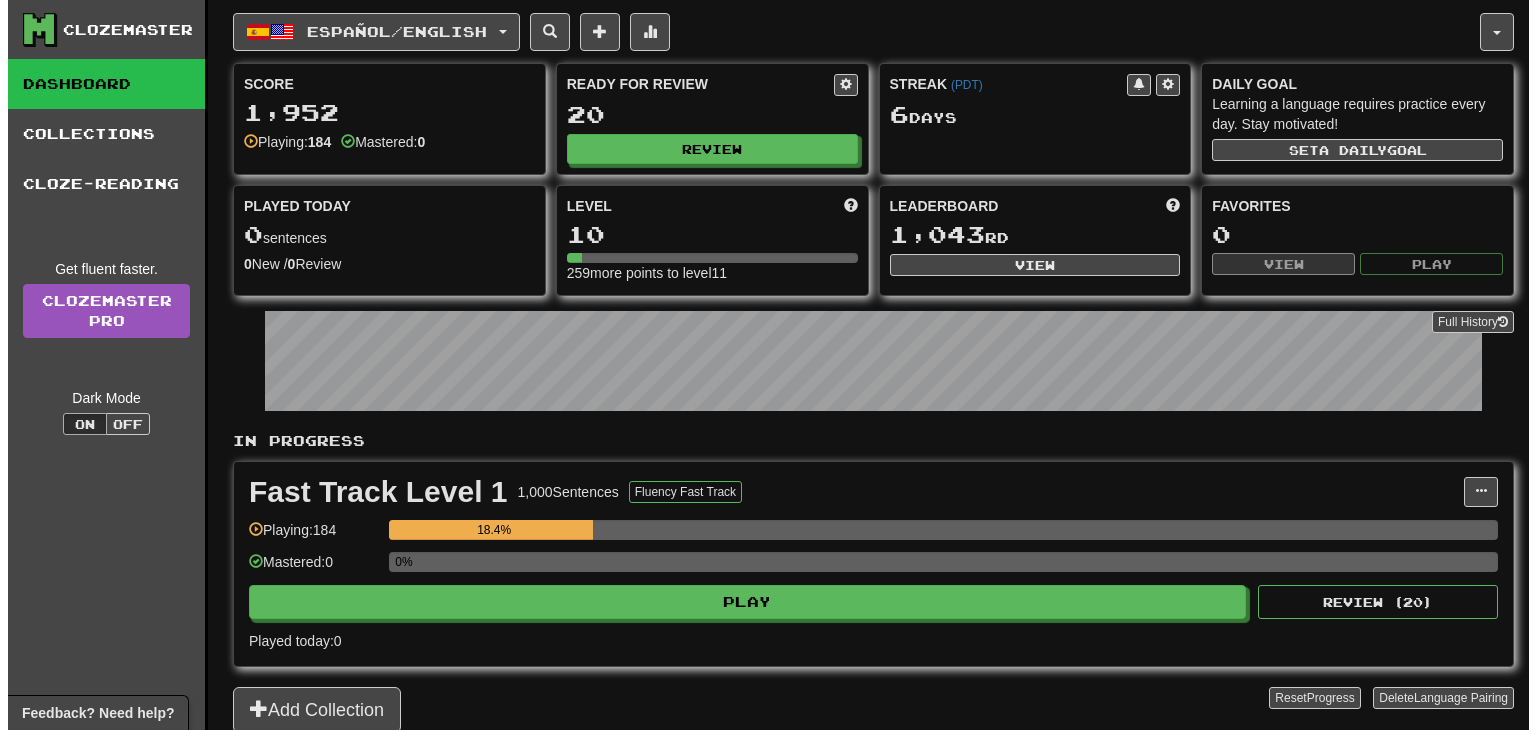 scroll, scrollTop: 0, scrollLeft: 0, axis: both 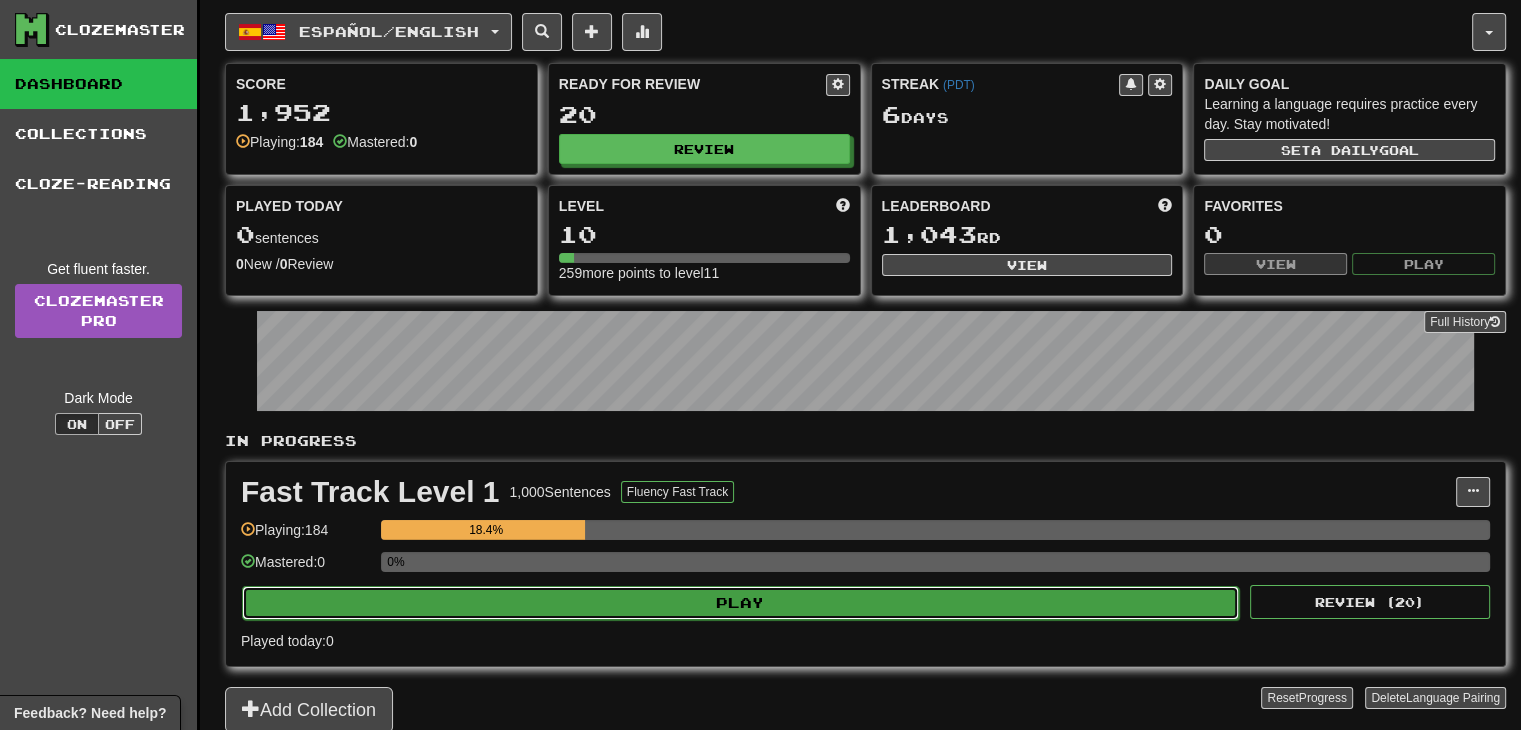 click on "Play" at bounding box center [740, 603] 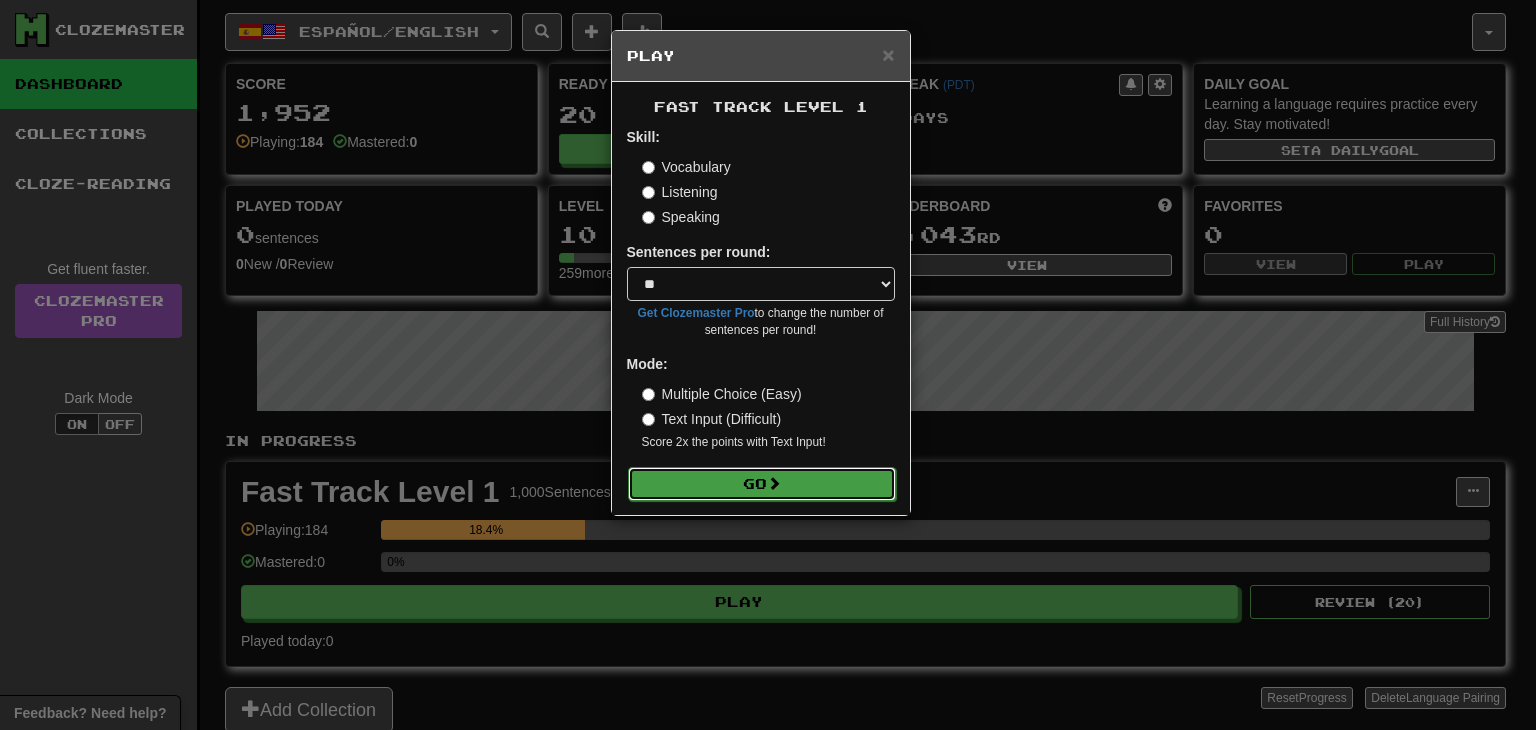 click on "Go" at bounding box center (762, 484) 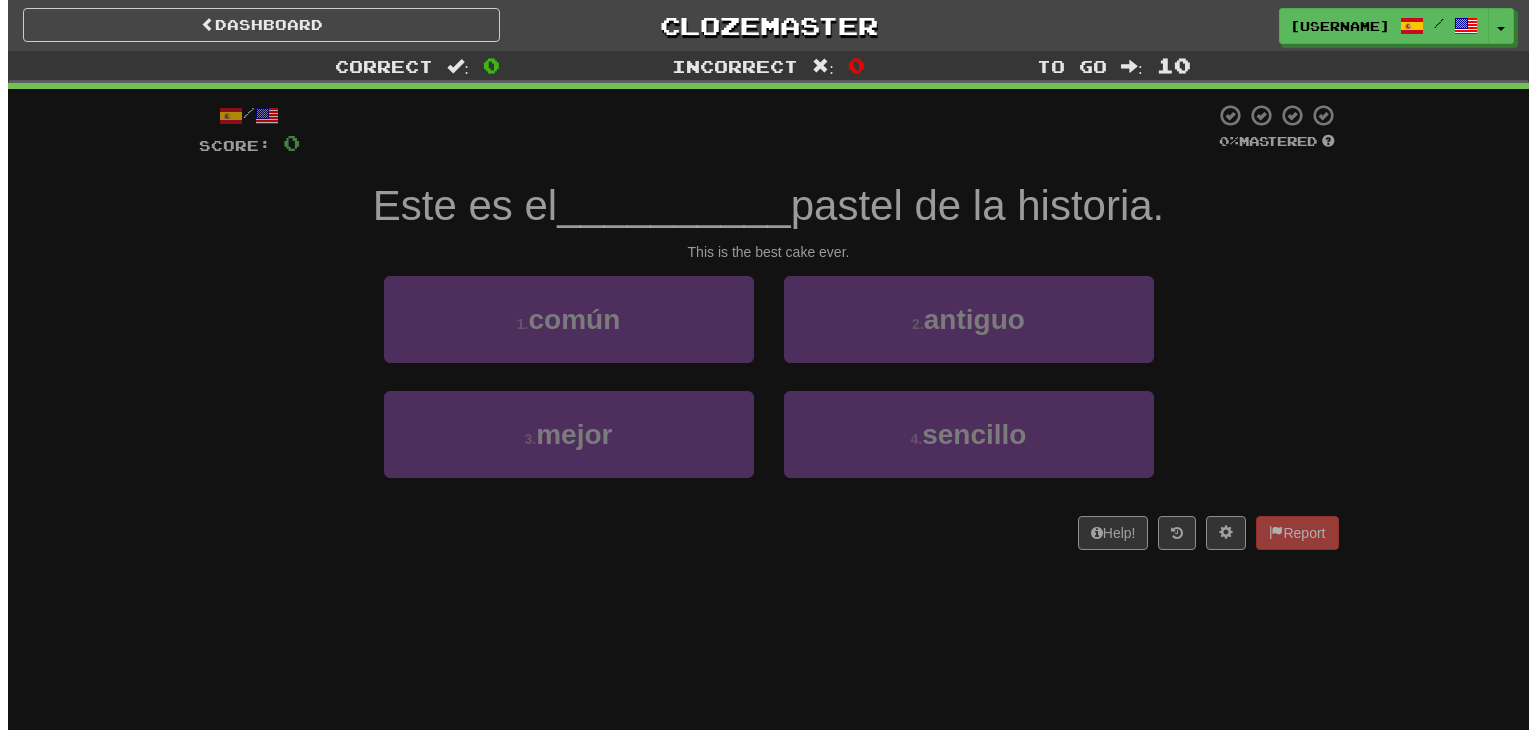 scroll, scrollTop: 0, scrollLeft: 0, axis: both 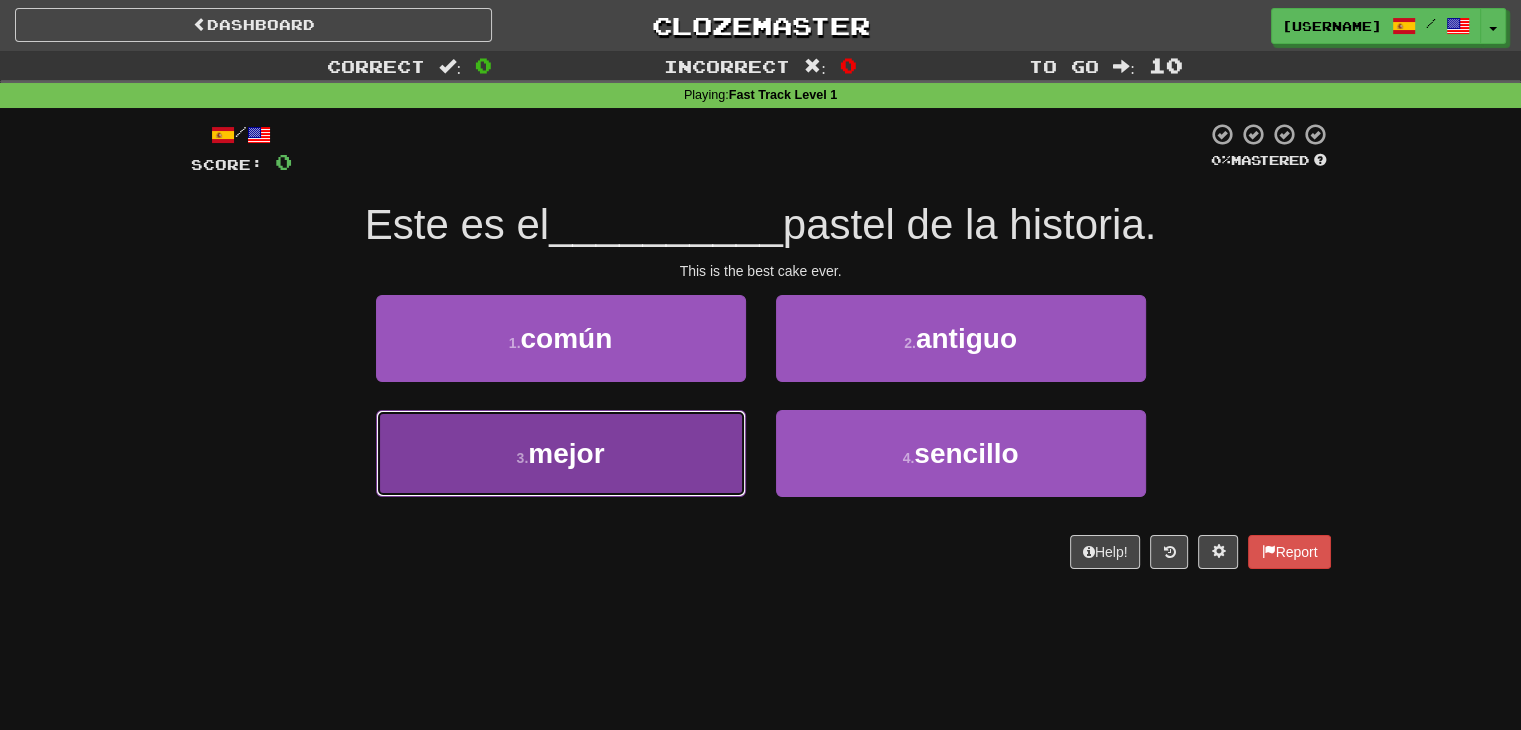click on "3 .  mejor" at bounding box center [561, 453] 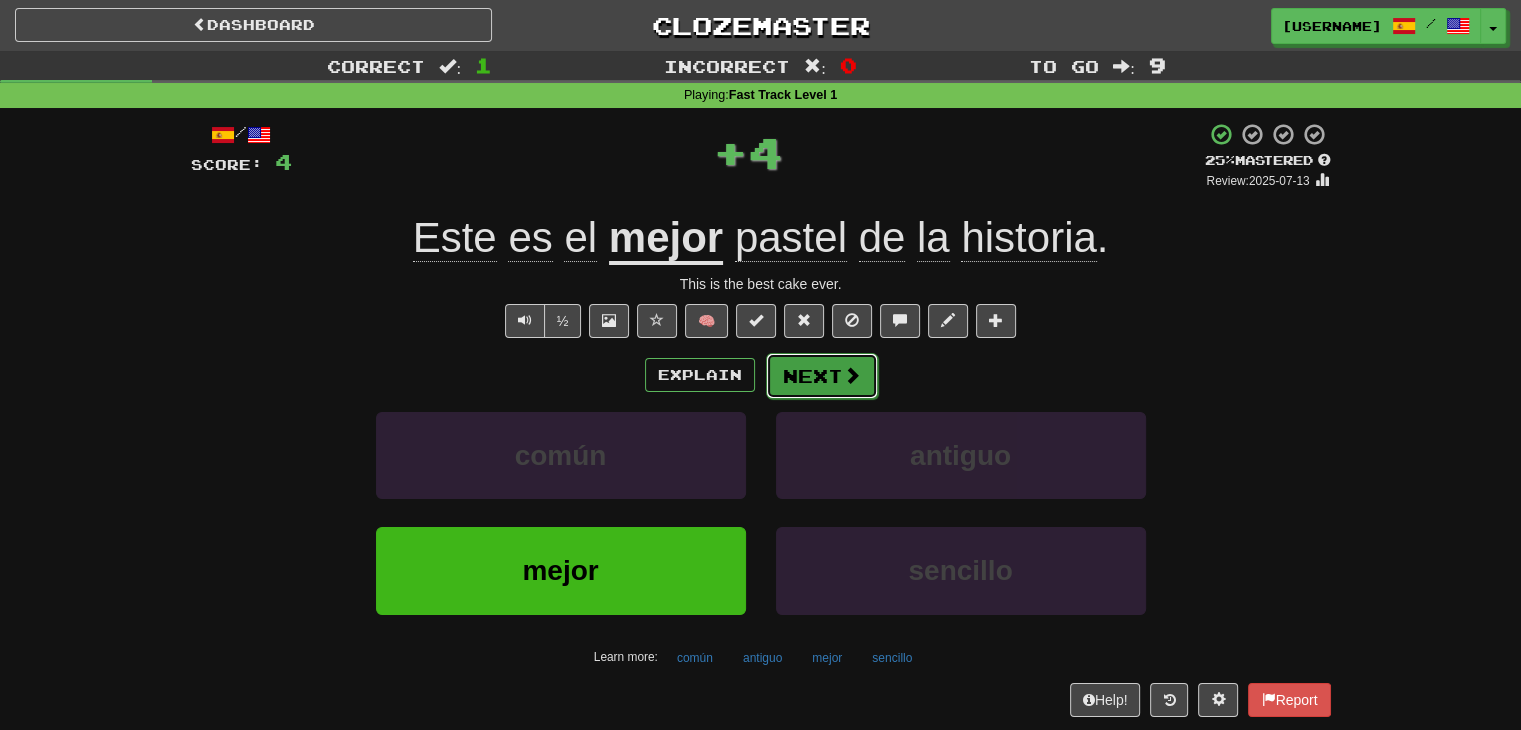 click on "Next" at bounding box center (822, 376) 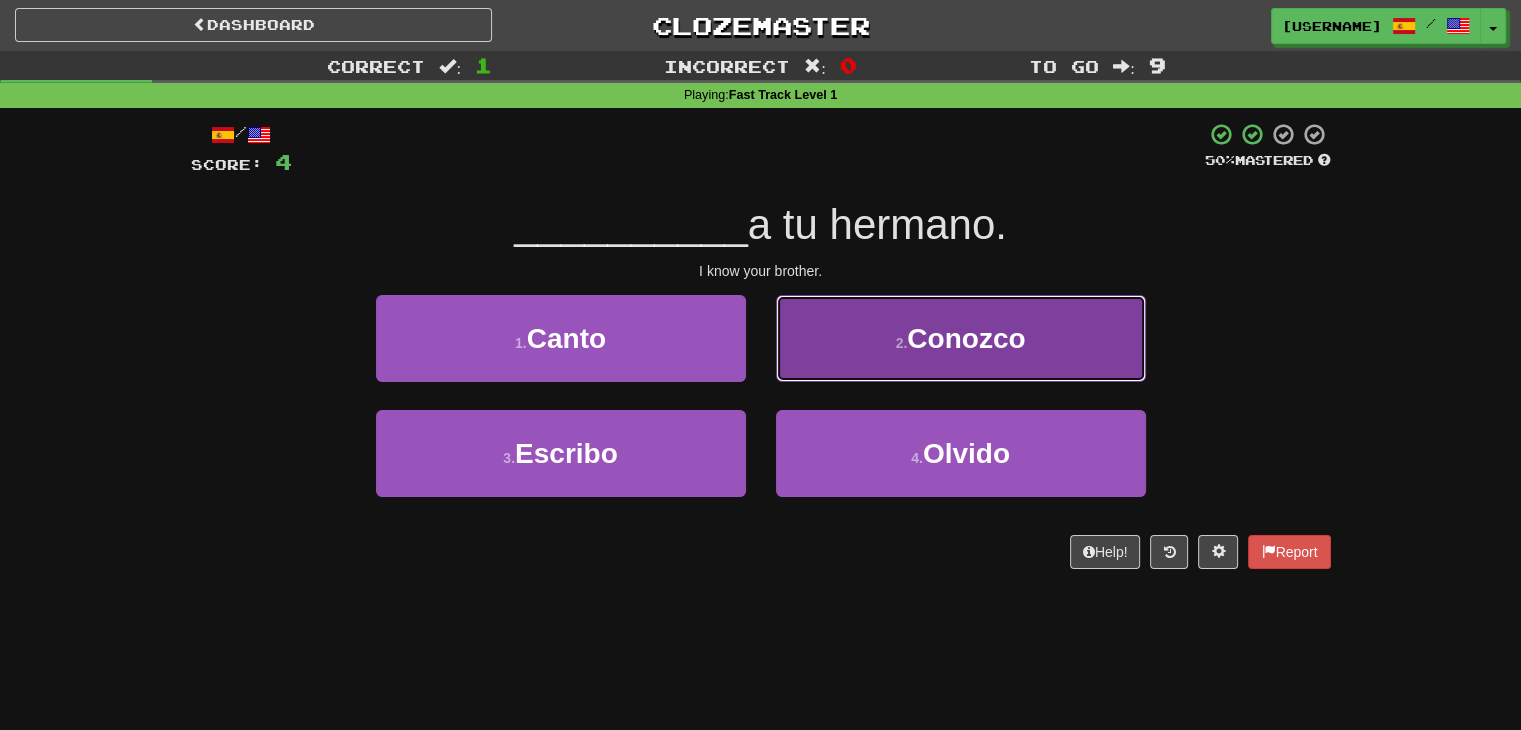 click on "2 .  Conozco" at bounding box center [961, 338] 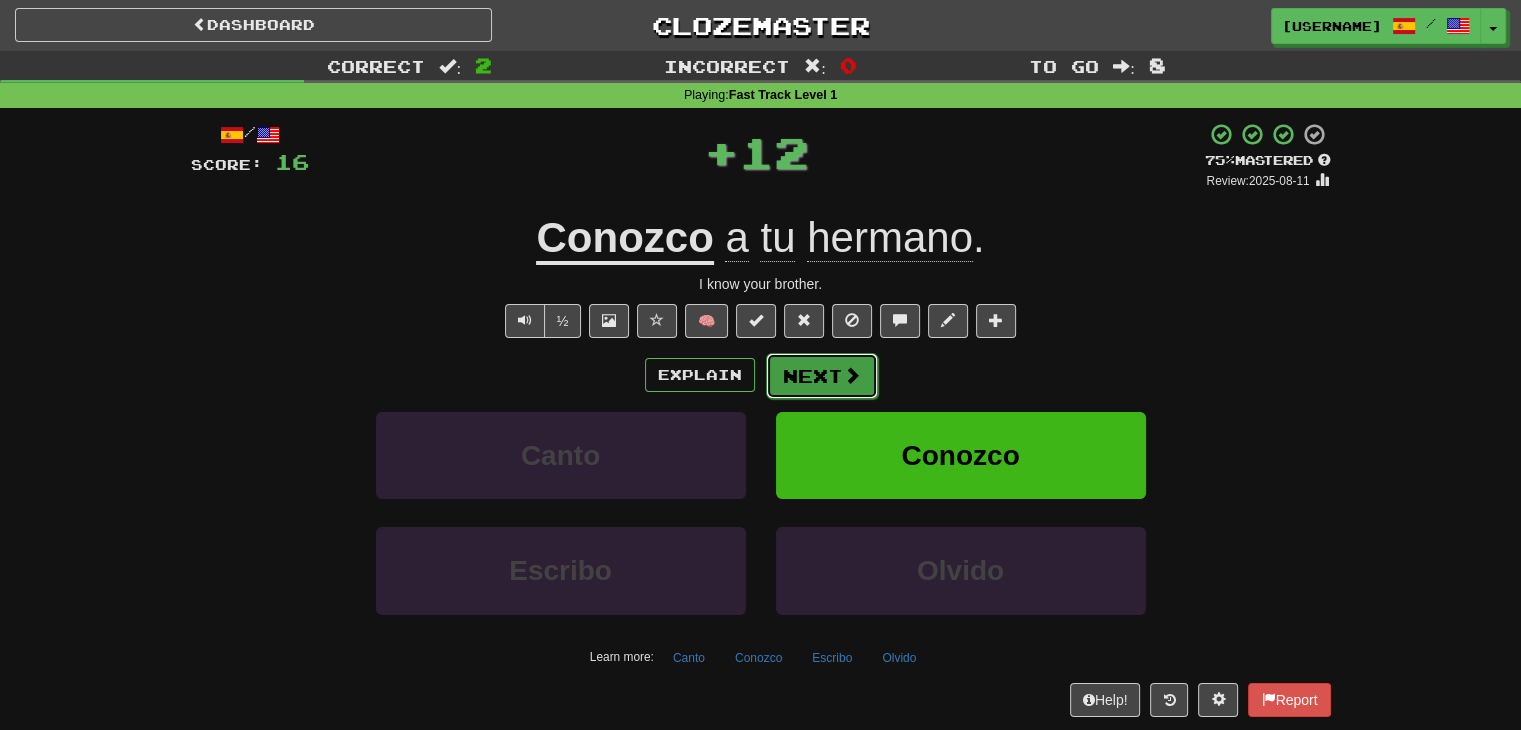 click on "Next" at bounding box center [822, 376] 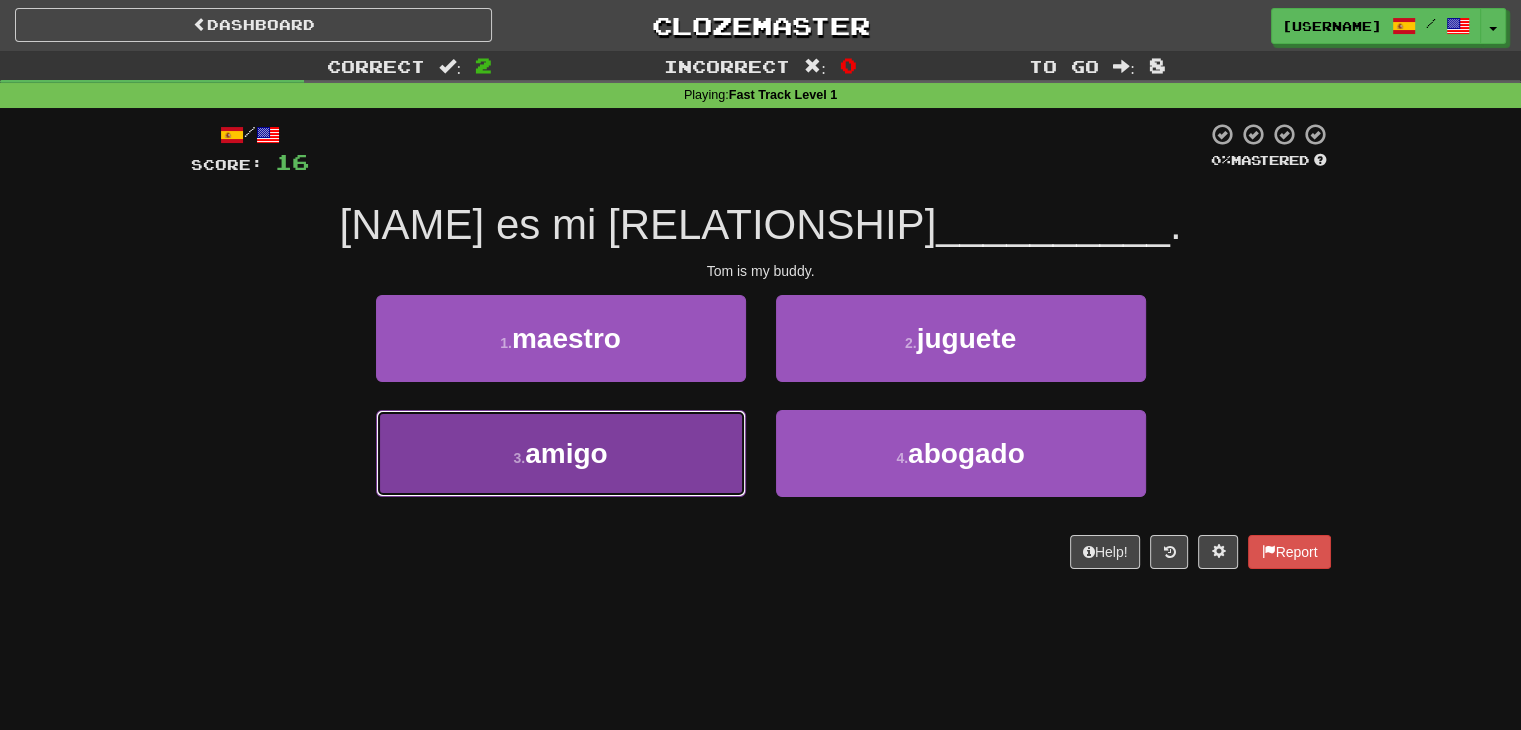 click on "3 .  amigo" at bounding box center [561, 453] 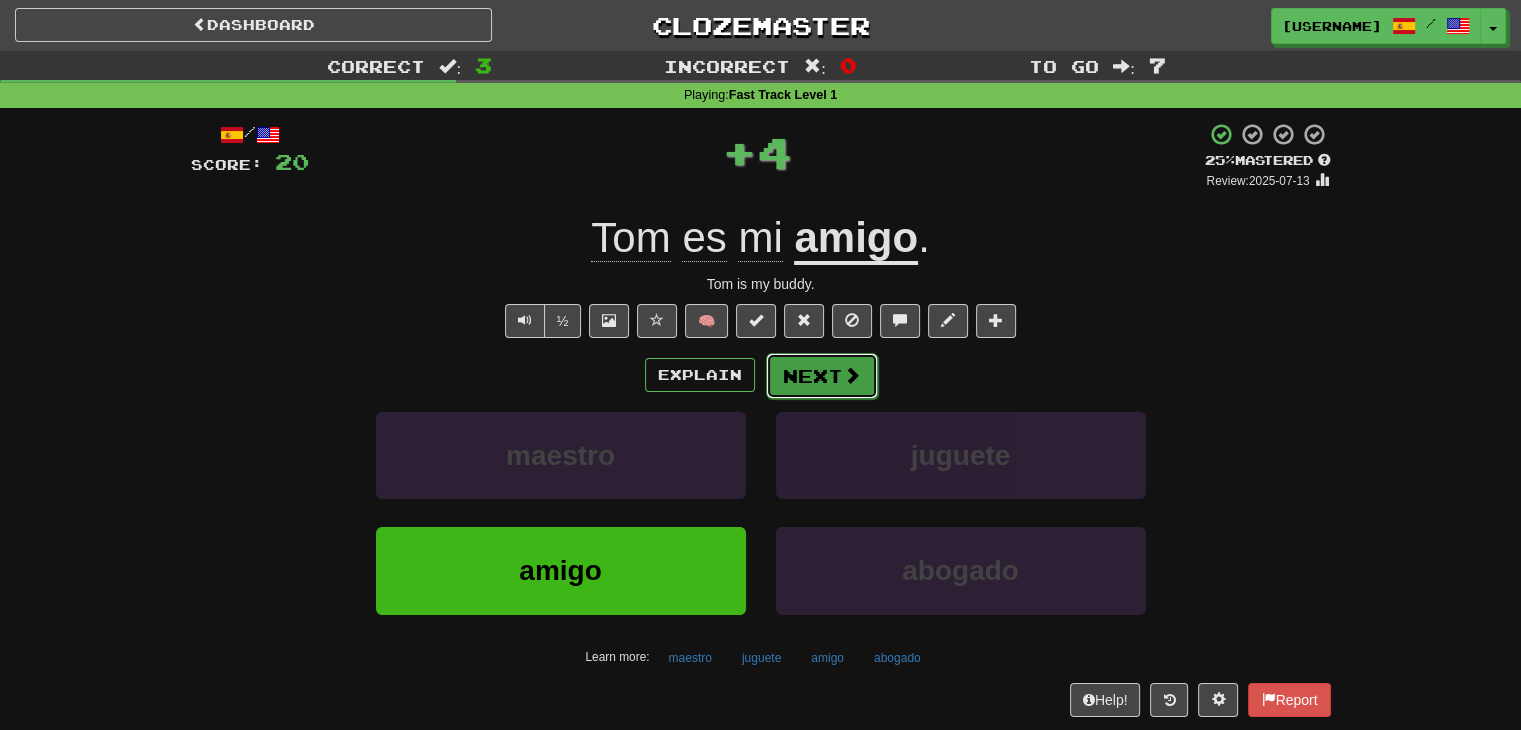 click on "Next" at bounding box center [822, 376] 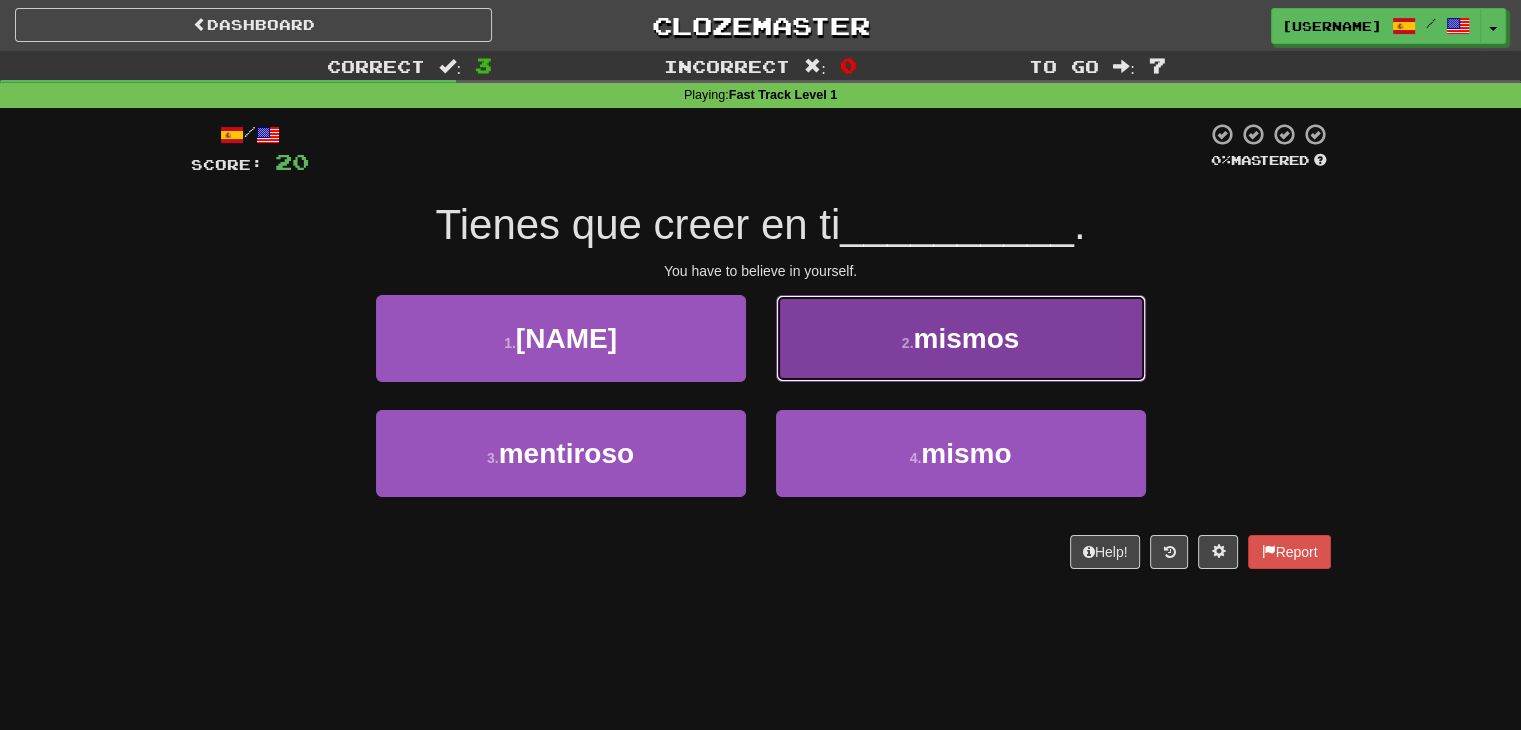 click on "2 .  mismos" at bounding box center (961, 338) 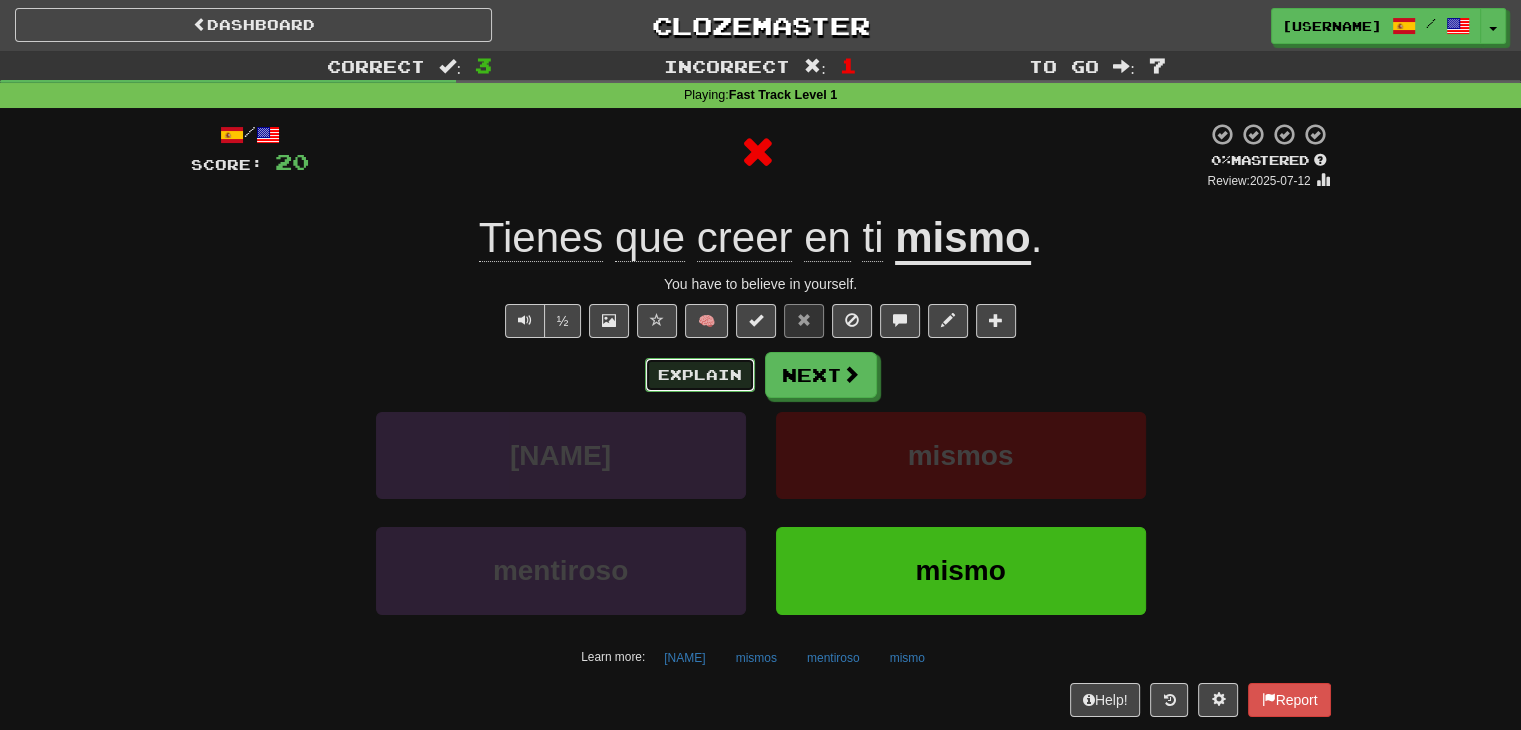 click on "Explain" at bounding box center (700, 375) 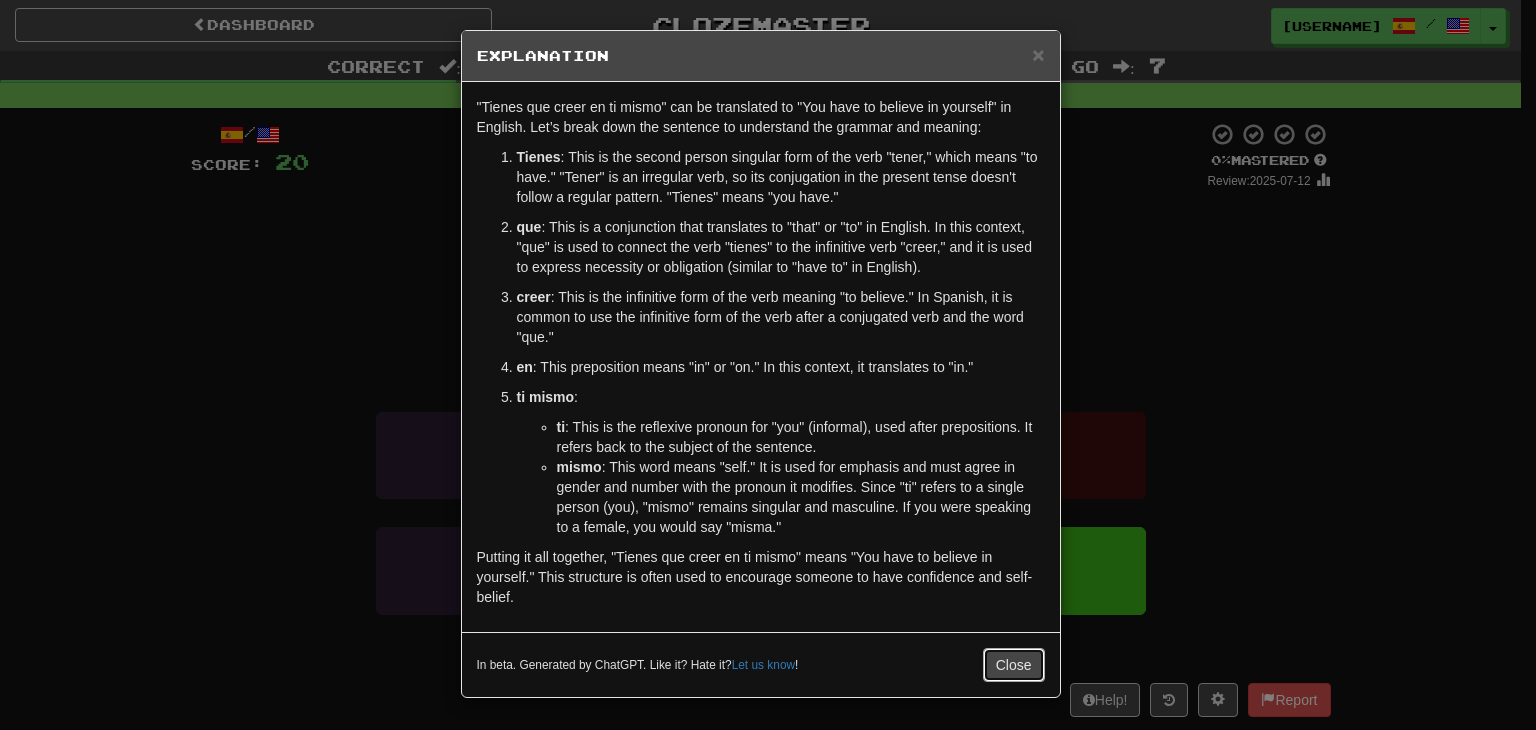 click on "Close" at bounding box center (1014, 665) 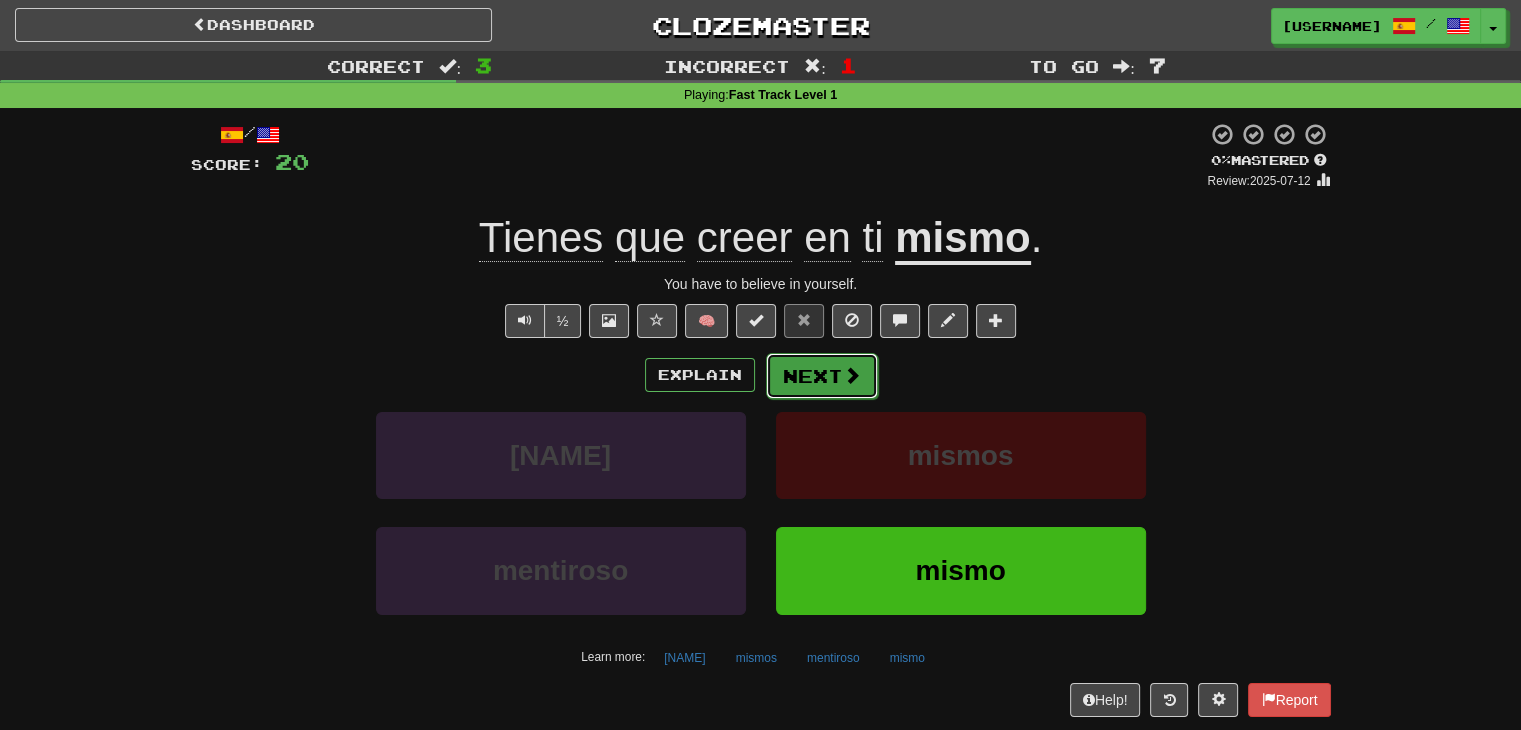 click on "Next" at bounding box center [822, 376] 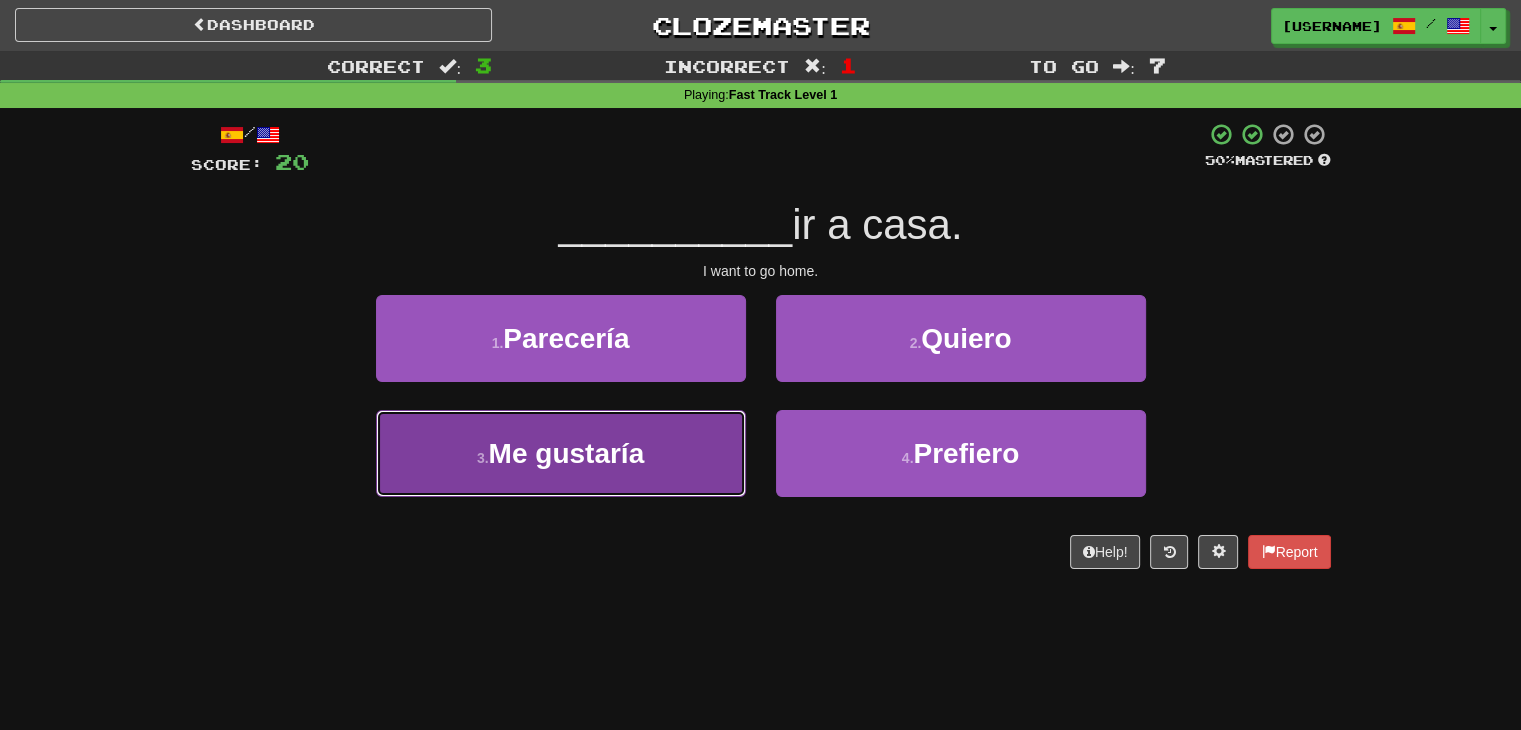 click on "3 .  Me gustaría" at bounding box center [561, 453] 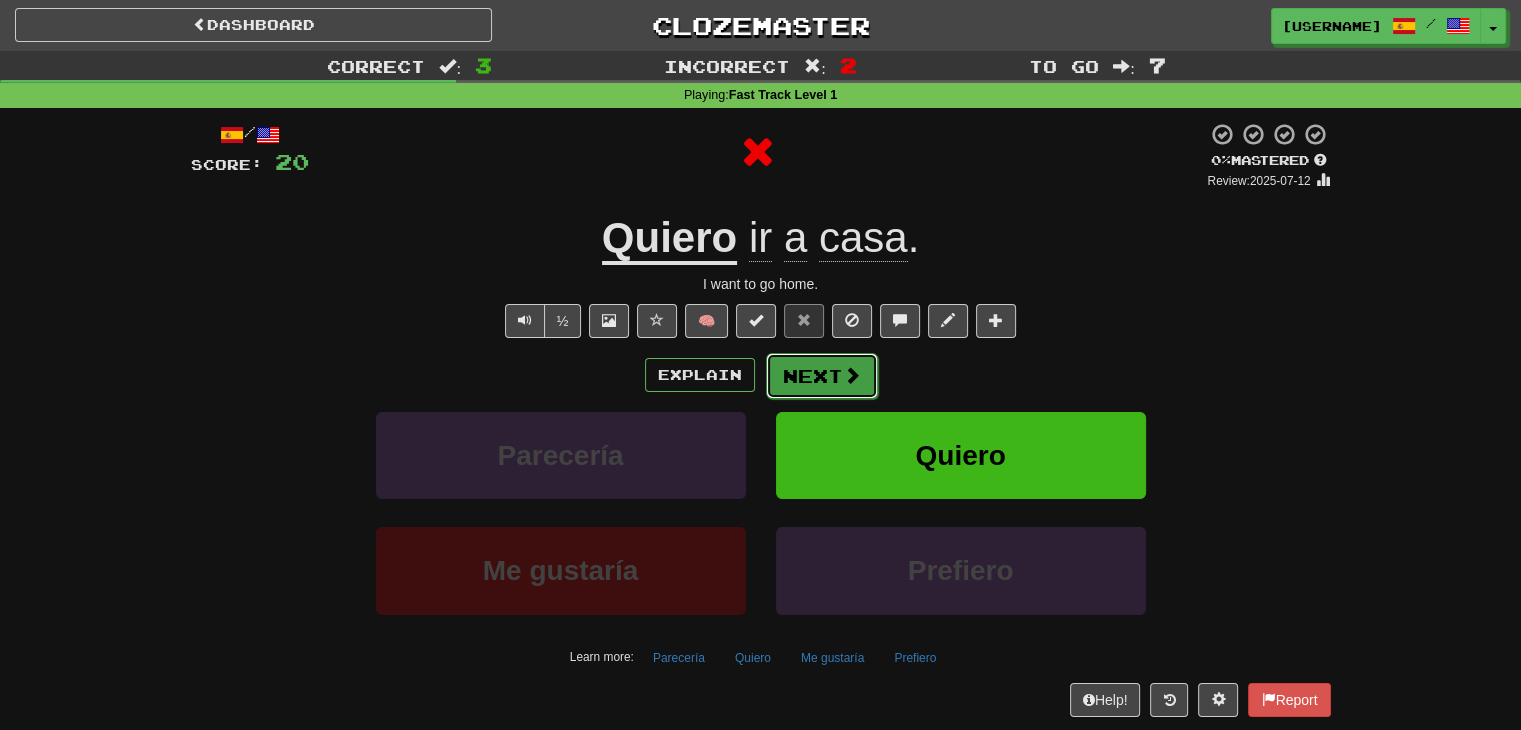 click on "Next" at bounding box center [822, 376] 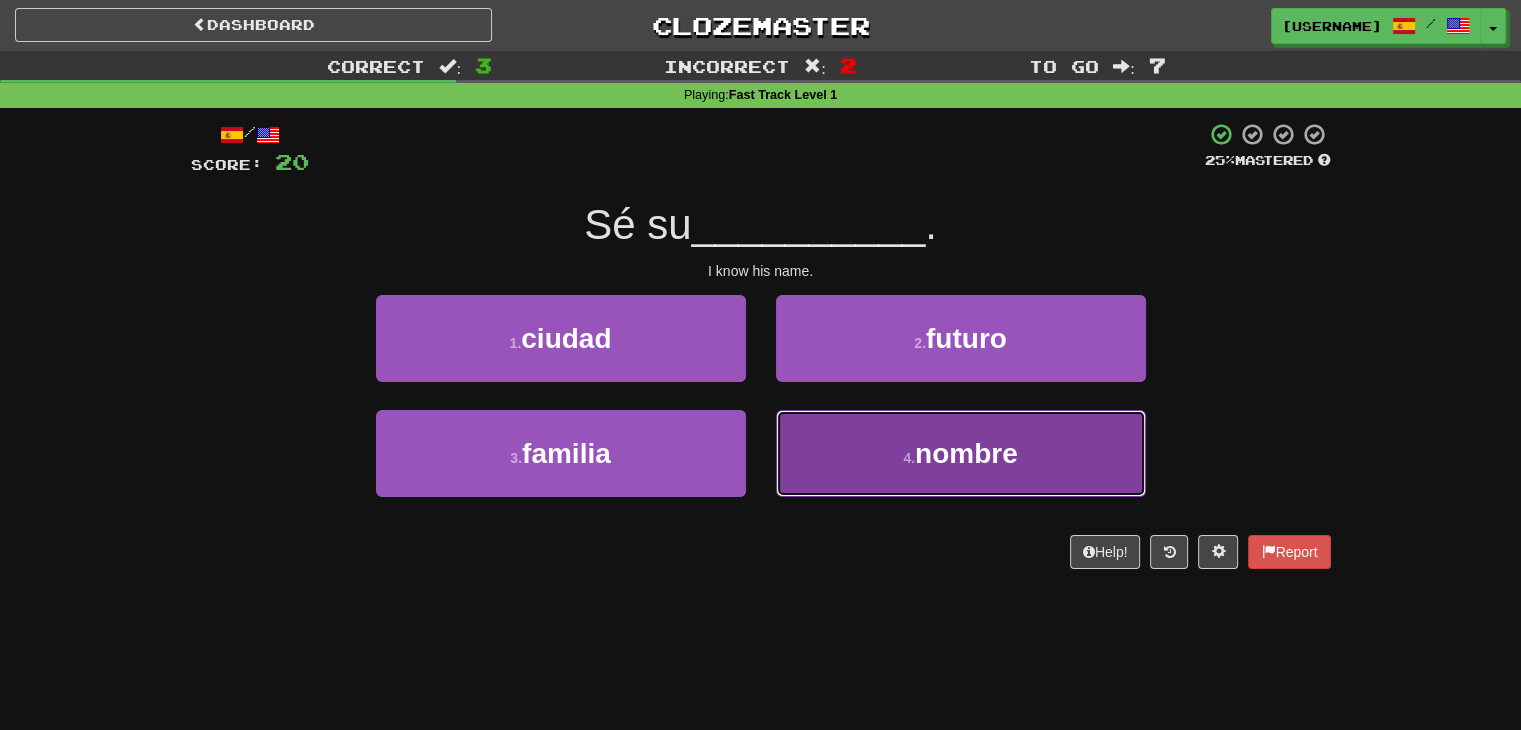 click on "4 .  nombre" at bounding box center [961, 453] 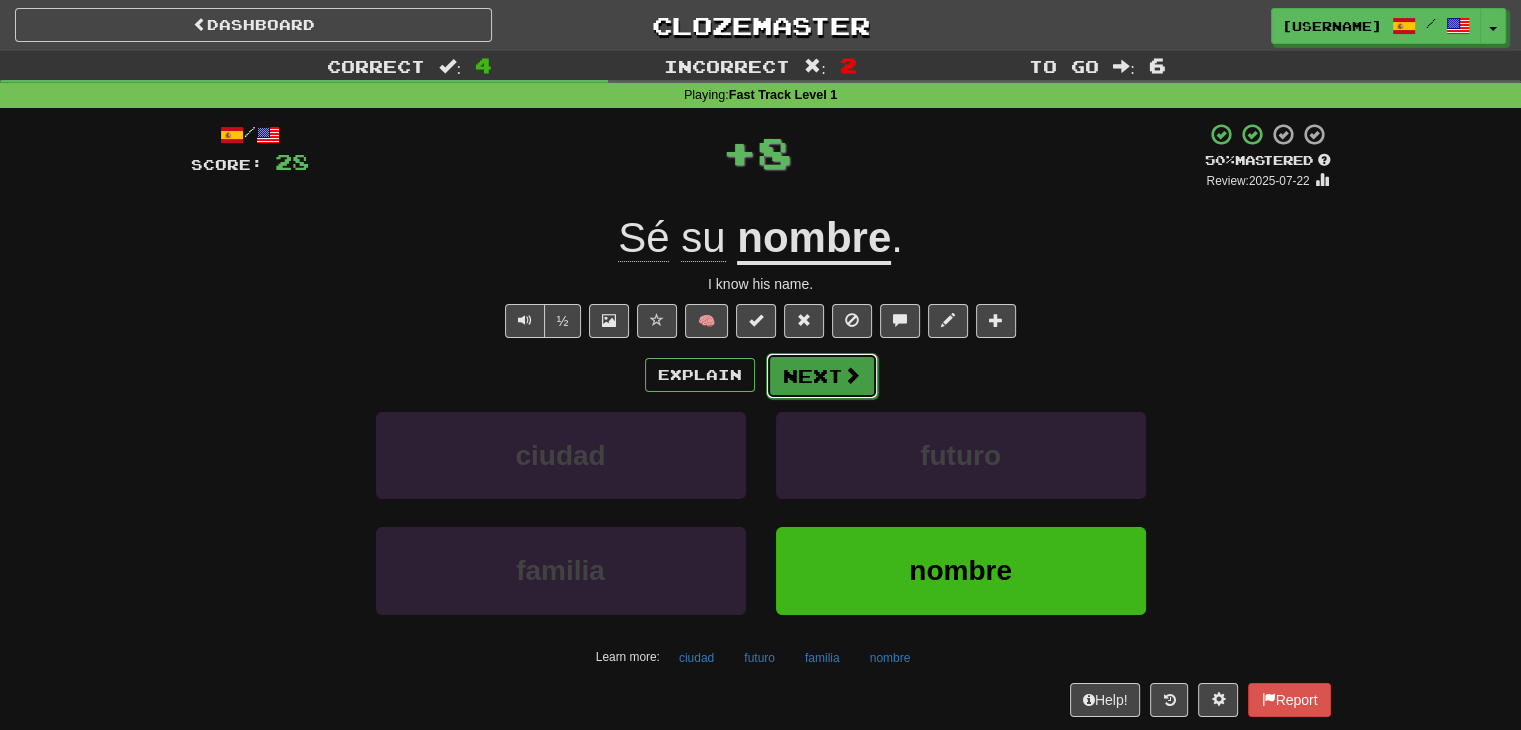 click on "Next" at bounding box center [822, 376] 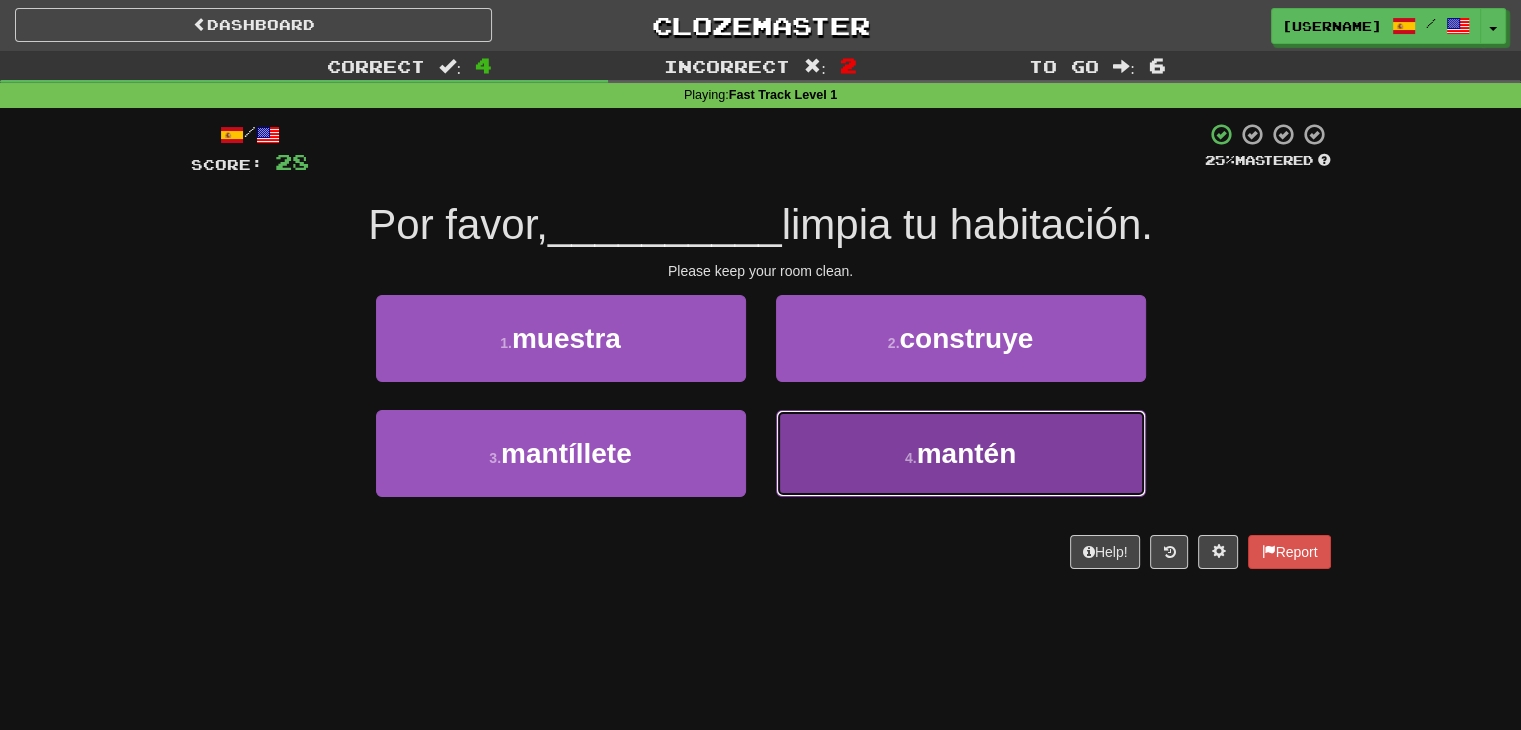 click on "4 .  mantén" at bounding box center (961, 453) 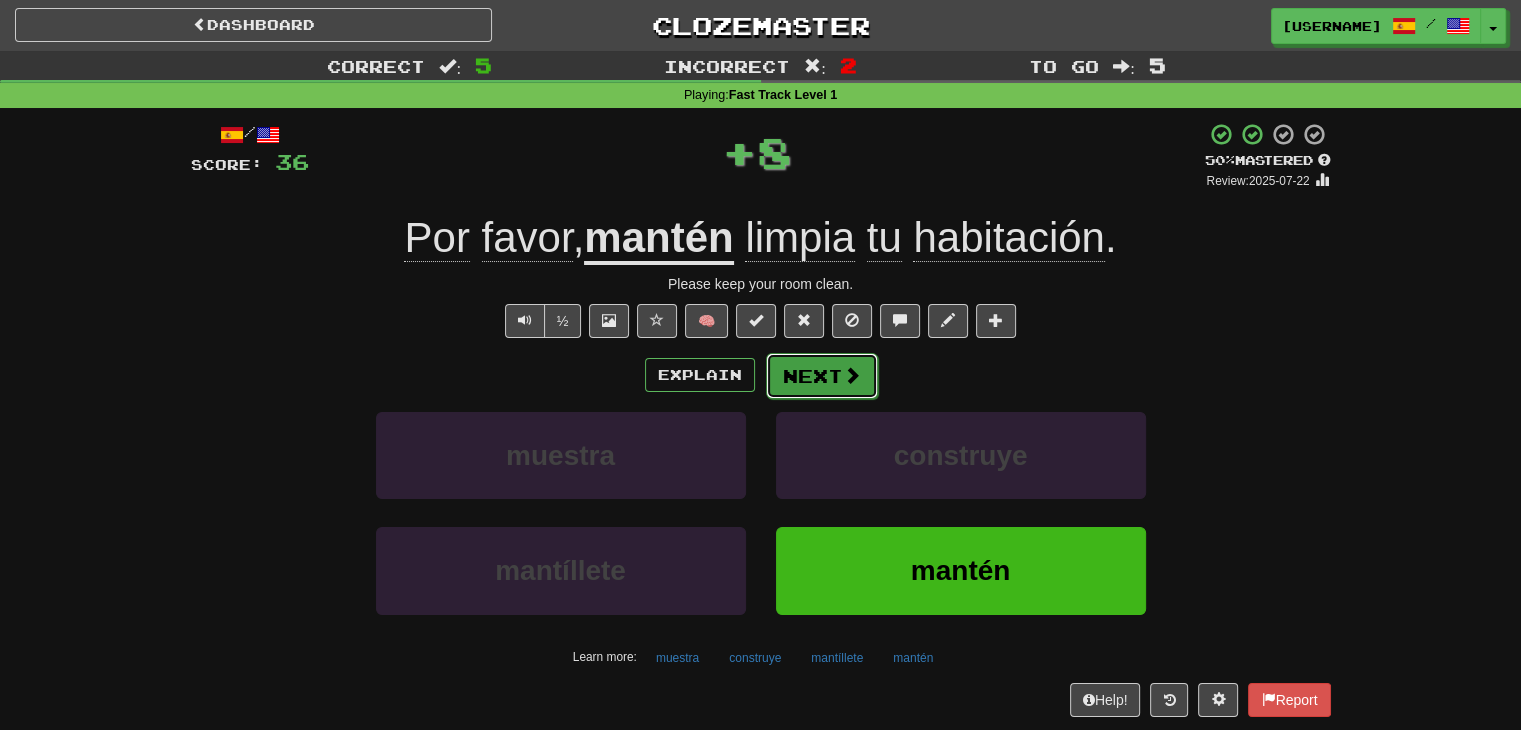 click on "Next" at bounding box center [822, 376] 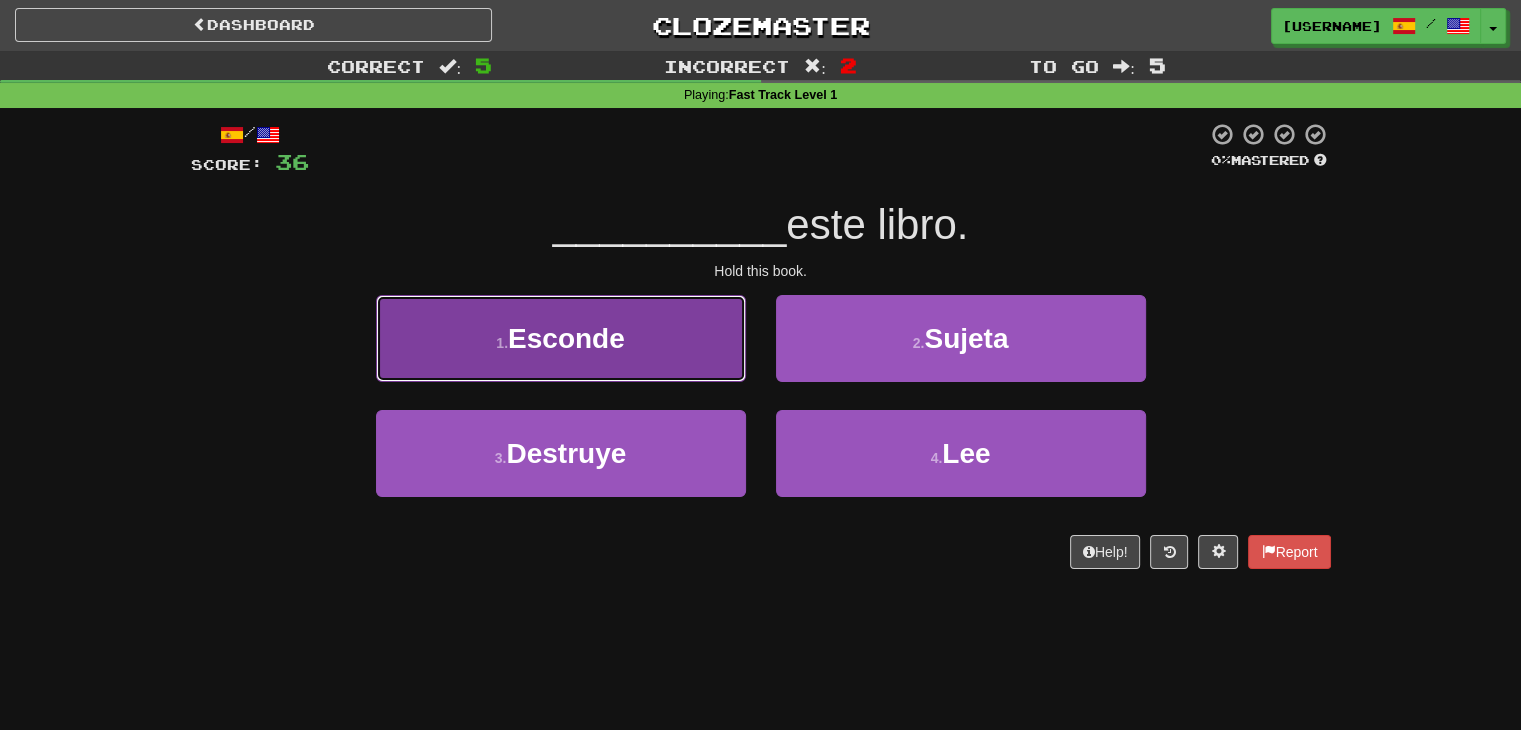 click on "1 .  Esconde" at bounding box center [561, 338] 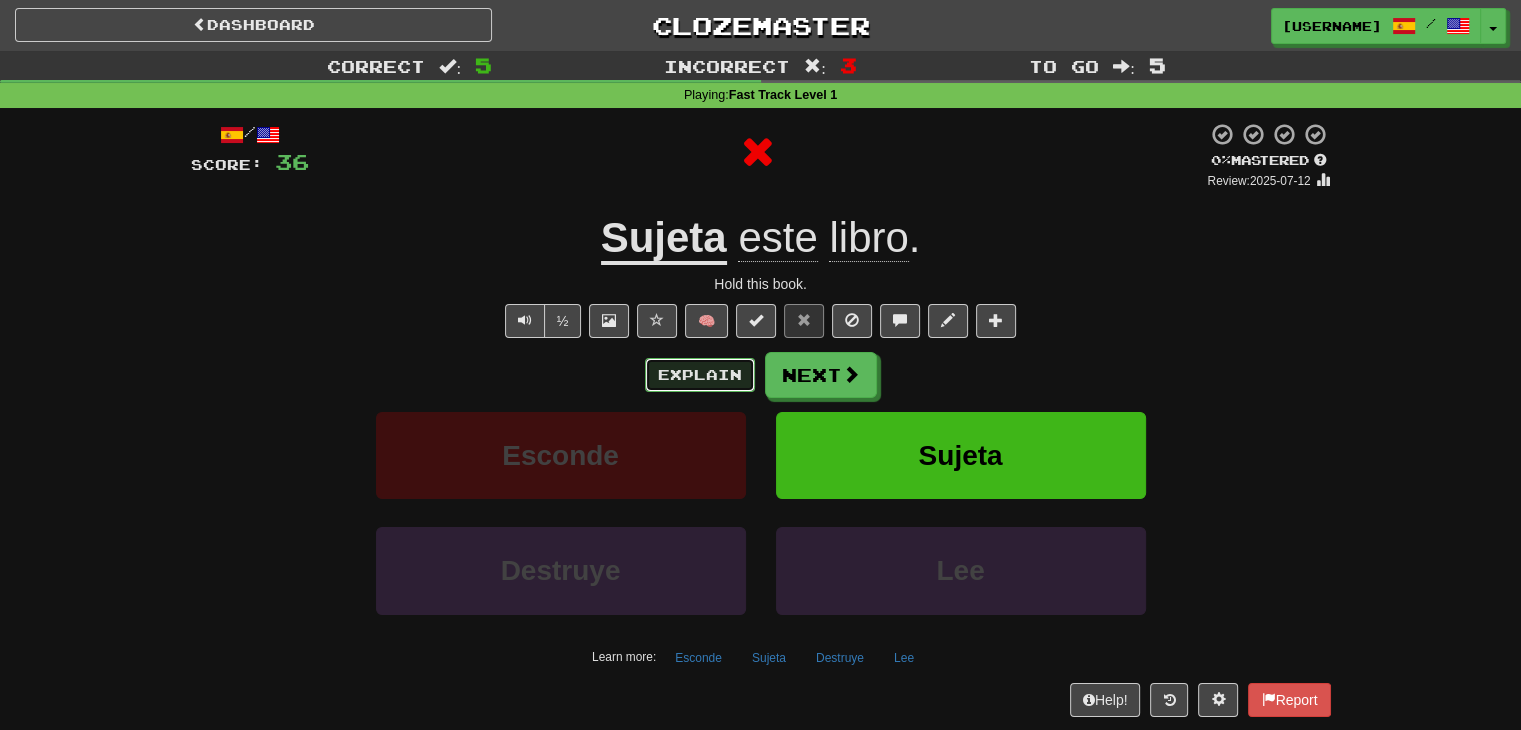 click on "Explain" at bounding box center (700, 375) 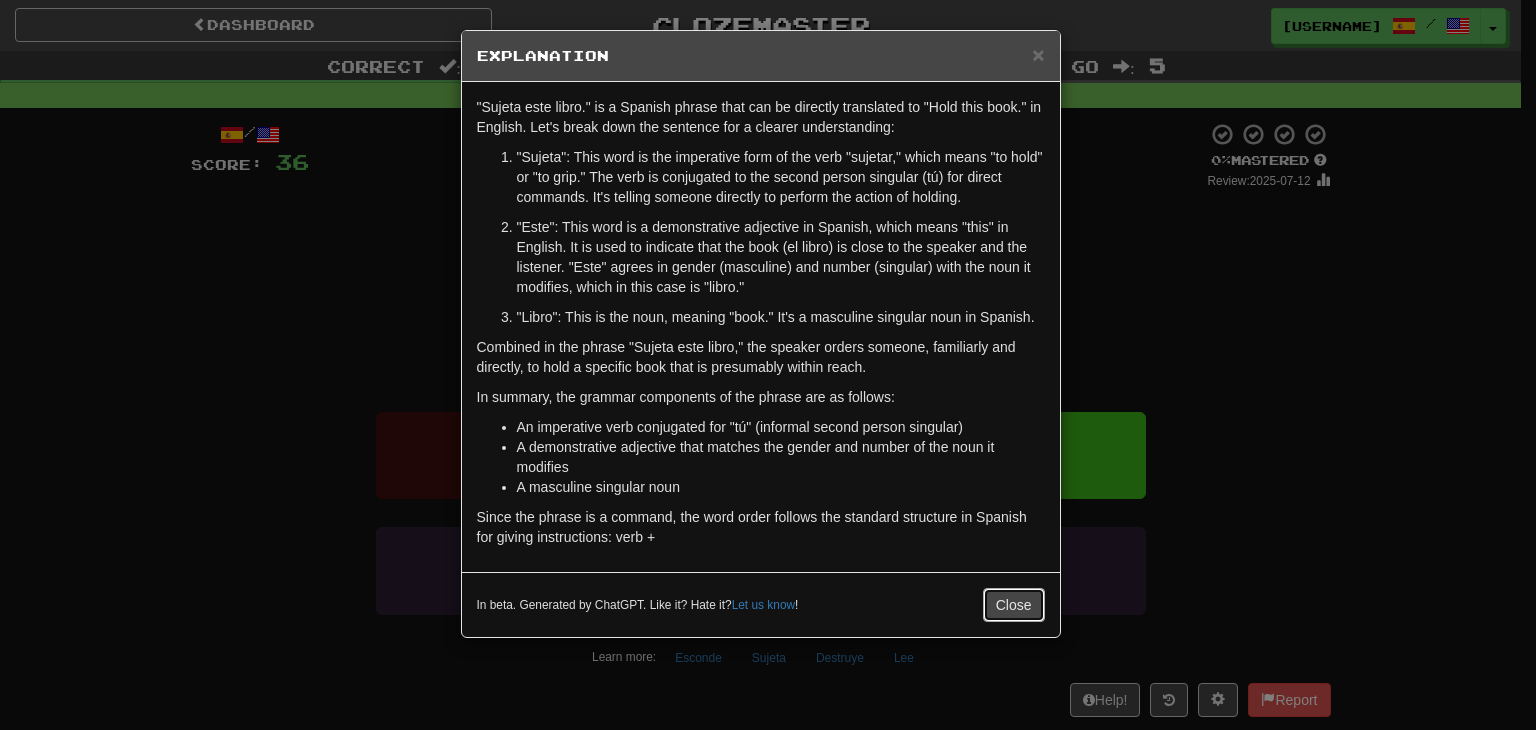 click on "Close" at bounding box center [1014, 605] 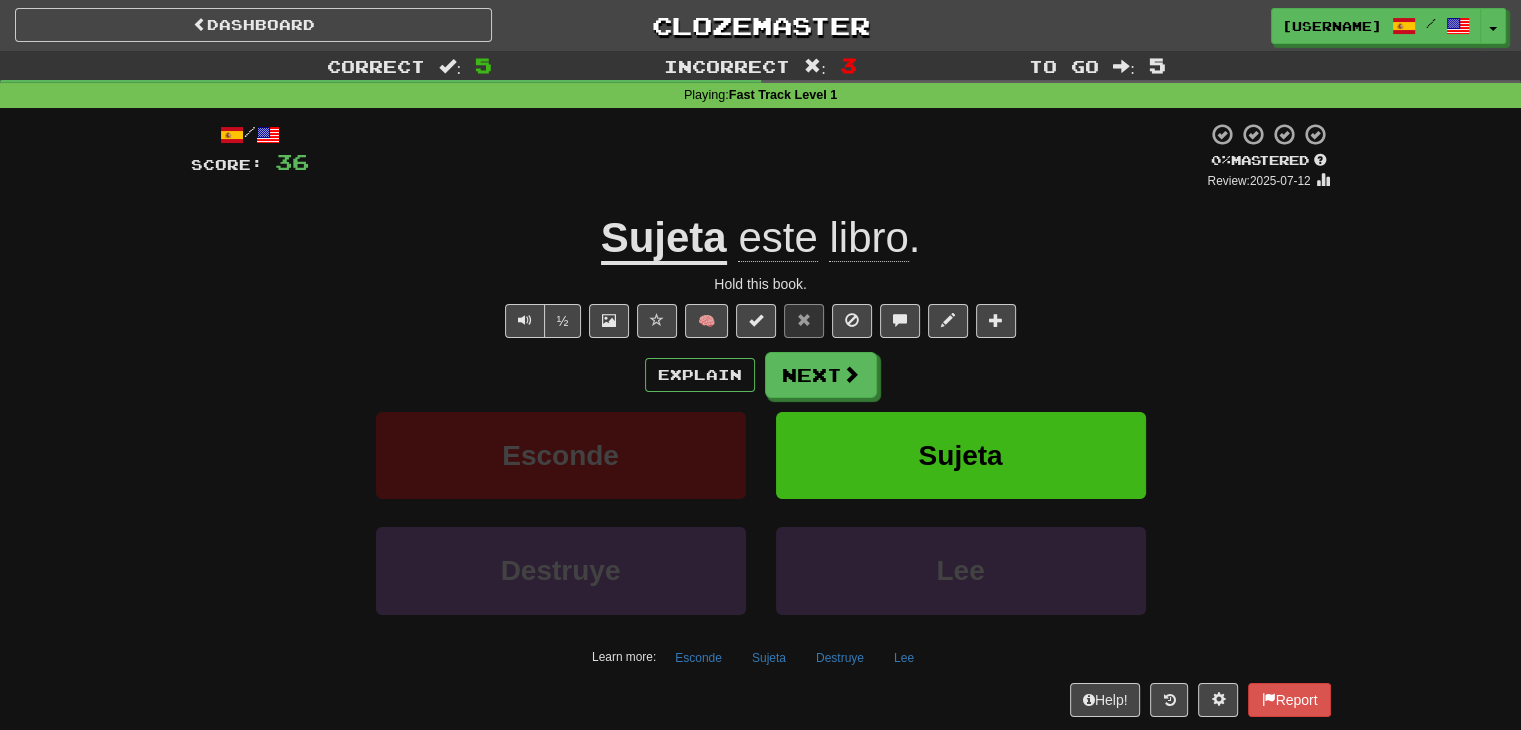 click on "Explain Next Esconde Sujeta Destruye Lee Learn more: Esconde Sujeta Destruye Lee" at bounding box center (761, 512) 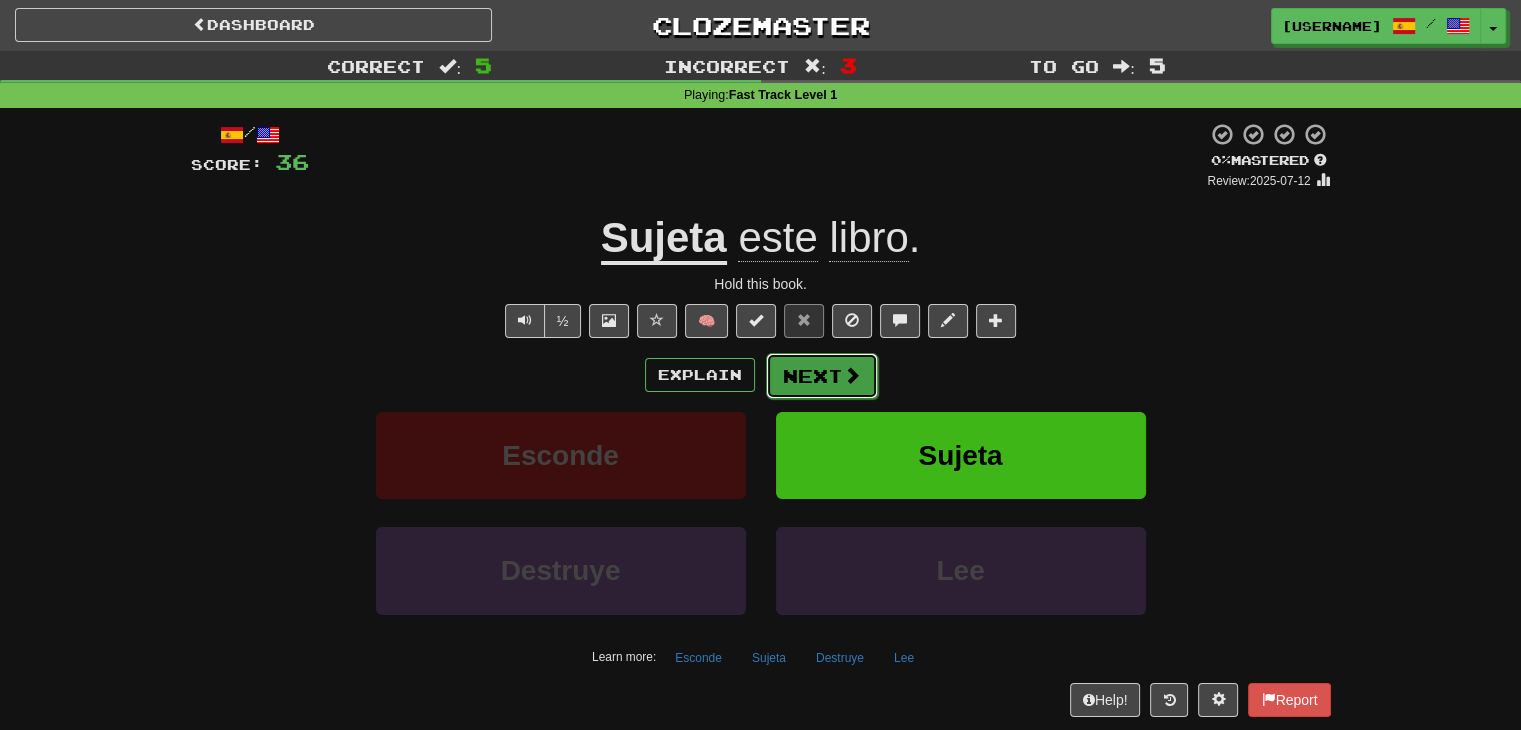 click on "Next" at bounding box center [822, 376] 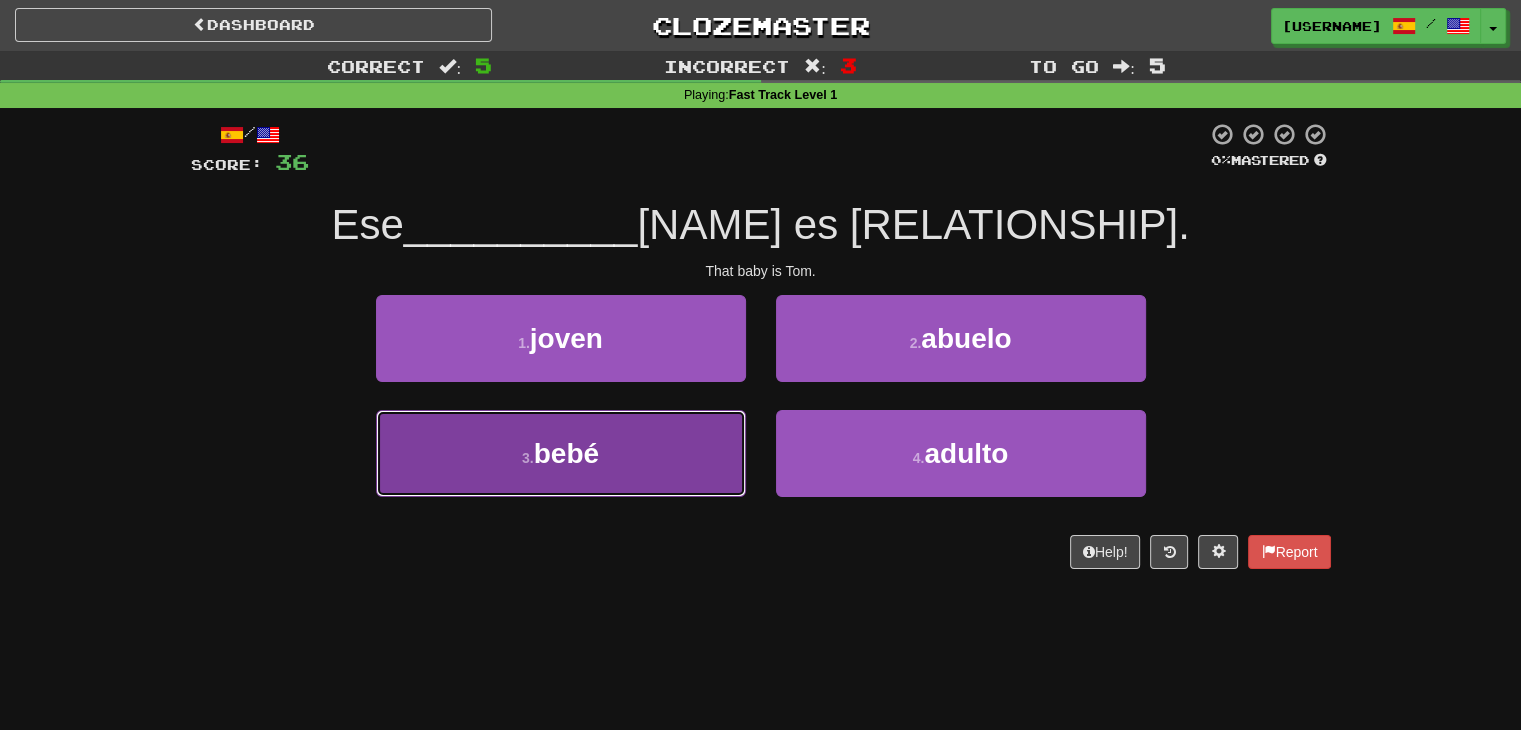 click on "3 .  bebé" at bounding box center (561, 453) 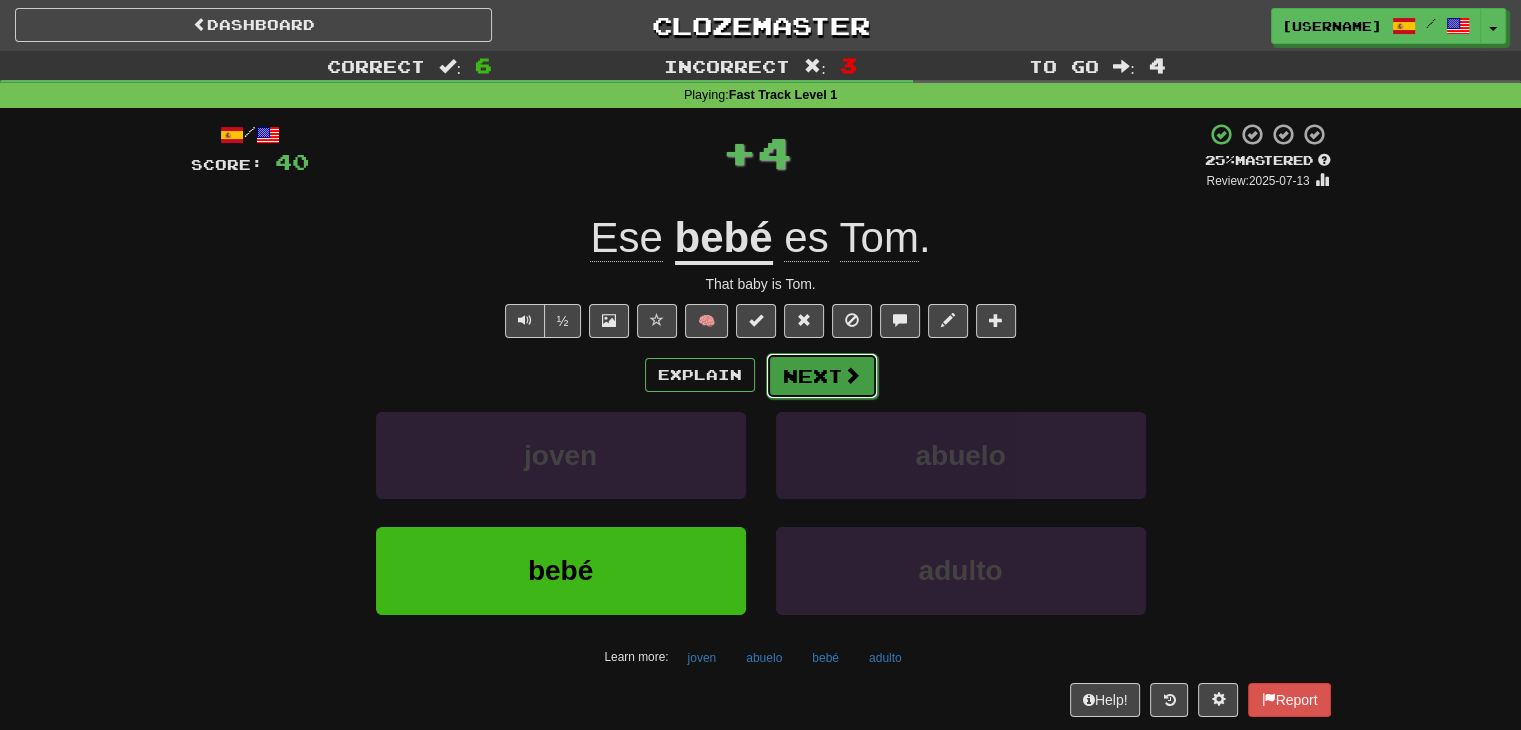 click on "Next" at bounding box center (822, 376) 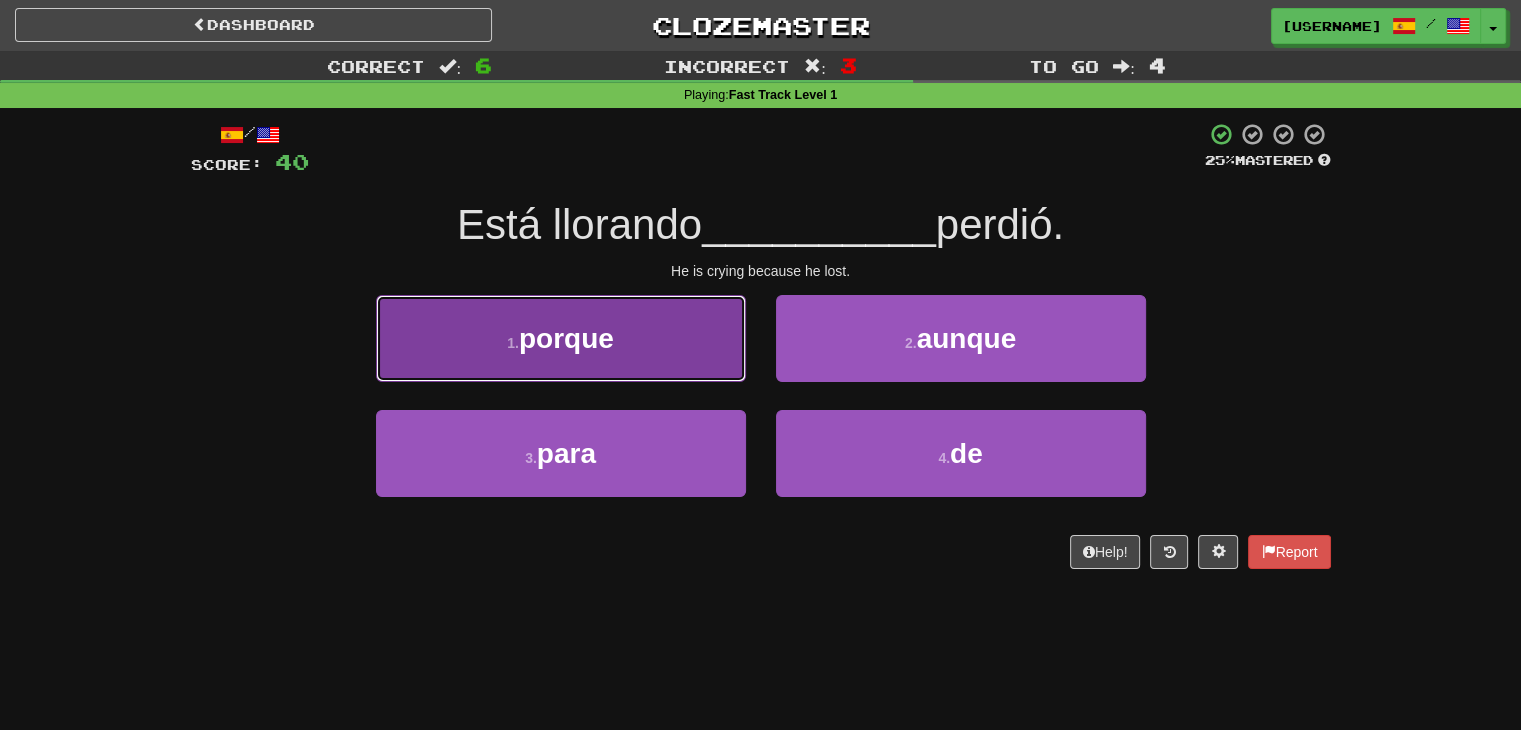 click on "1 .  porque" at bounding box center [561, 338] 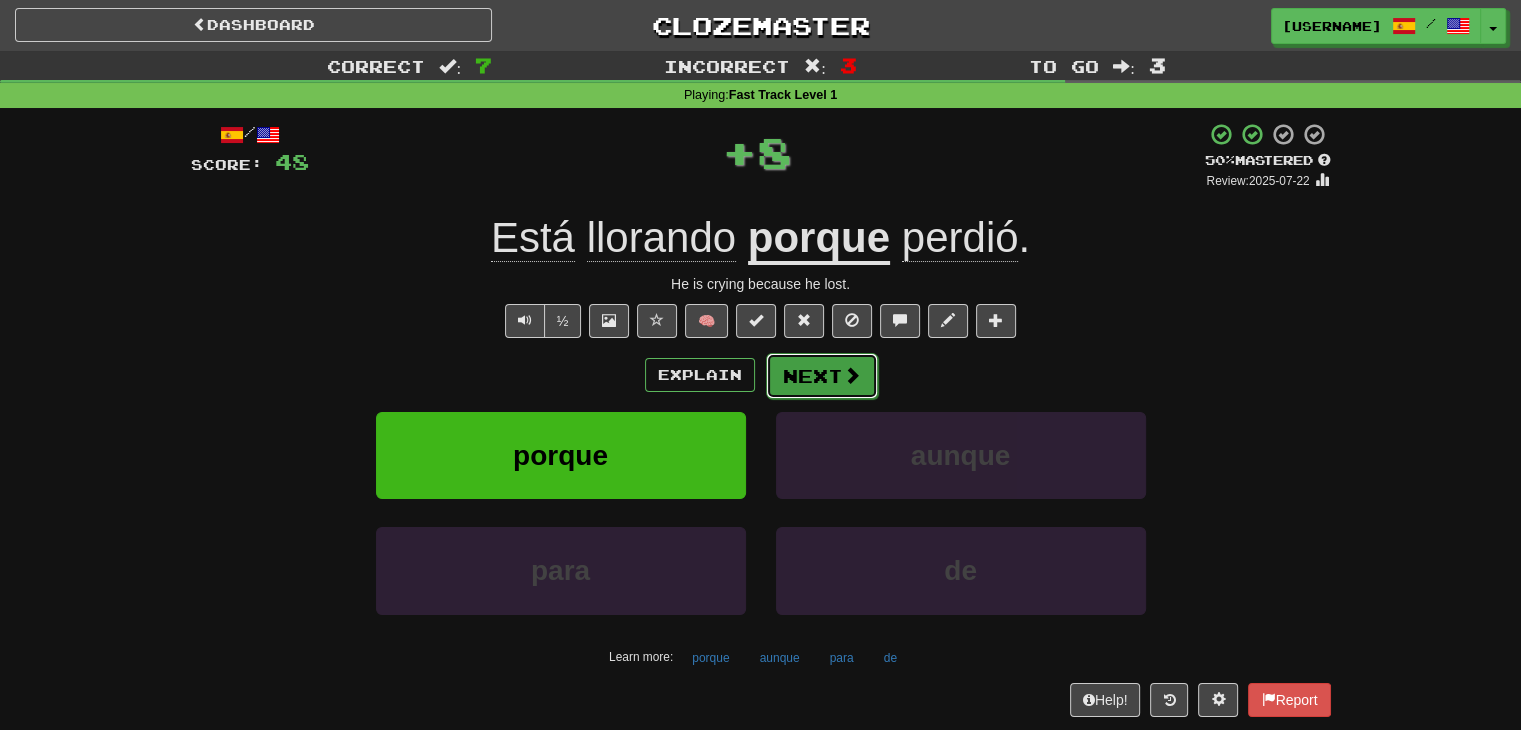 click on "Next" at bounding box center (822, 376) 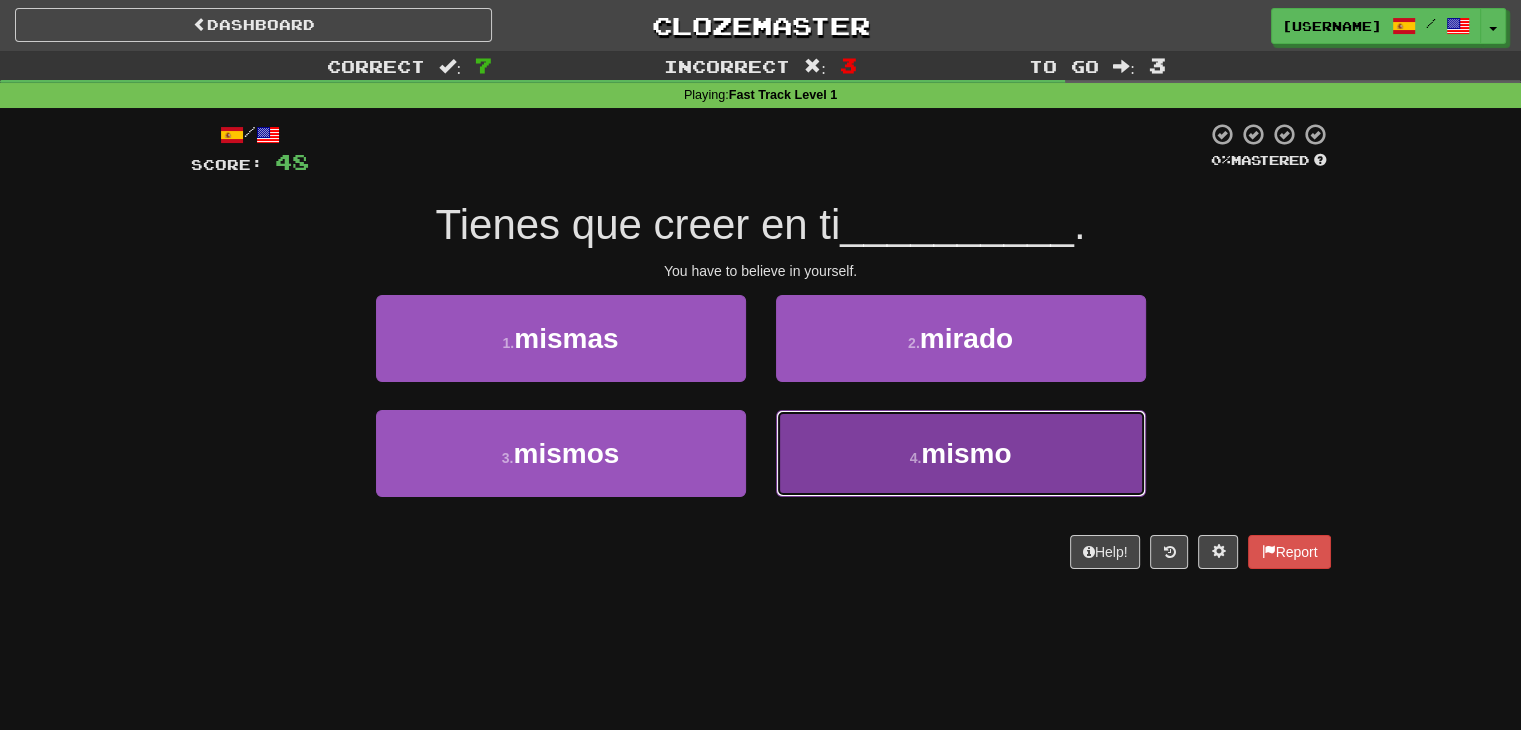 click on "4 .  mismo" at bounding box center (961, 453) 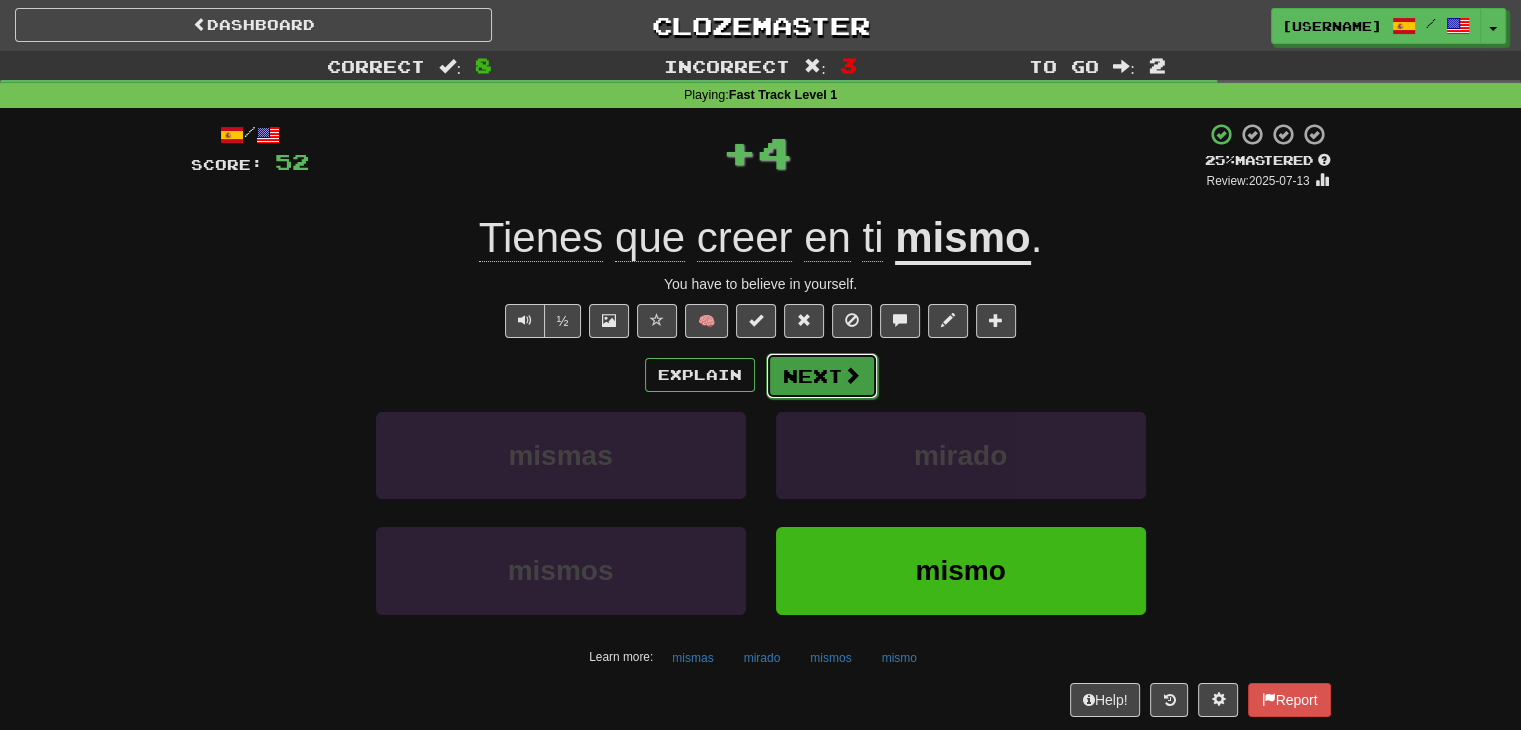 click at bounding box center (852, 375) 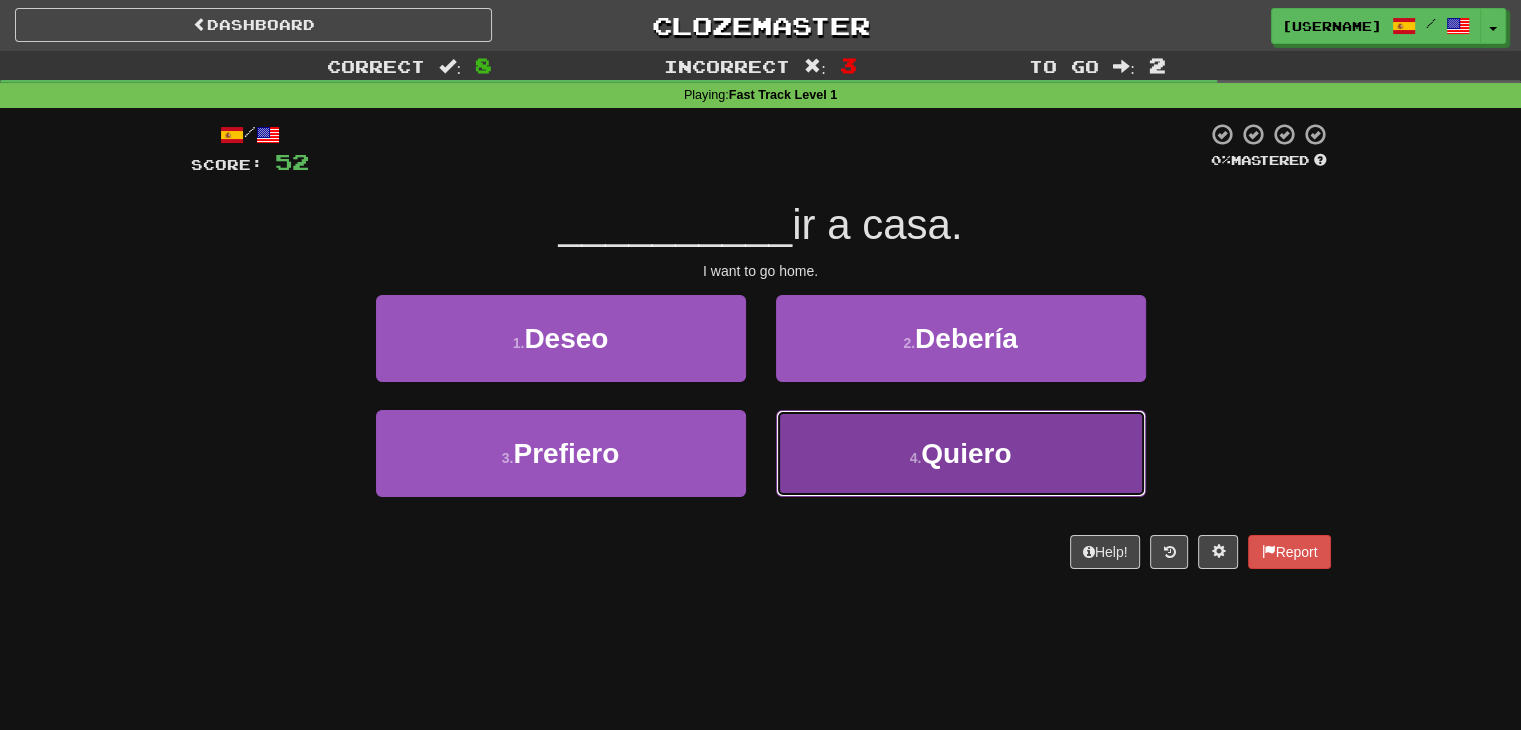 click on "4 .  Quiero" at bounding box center (961, 453) 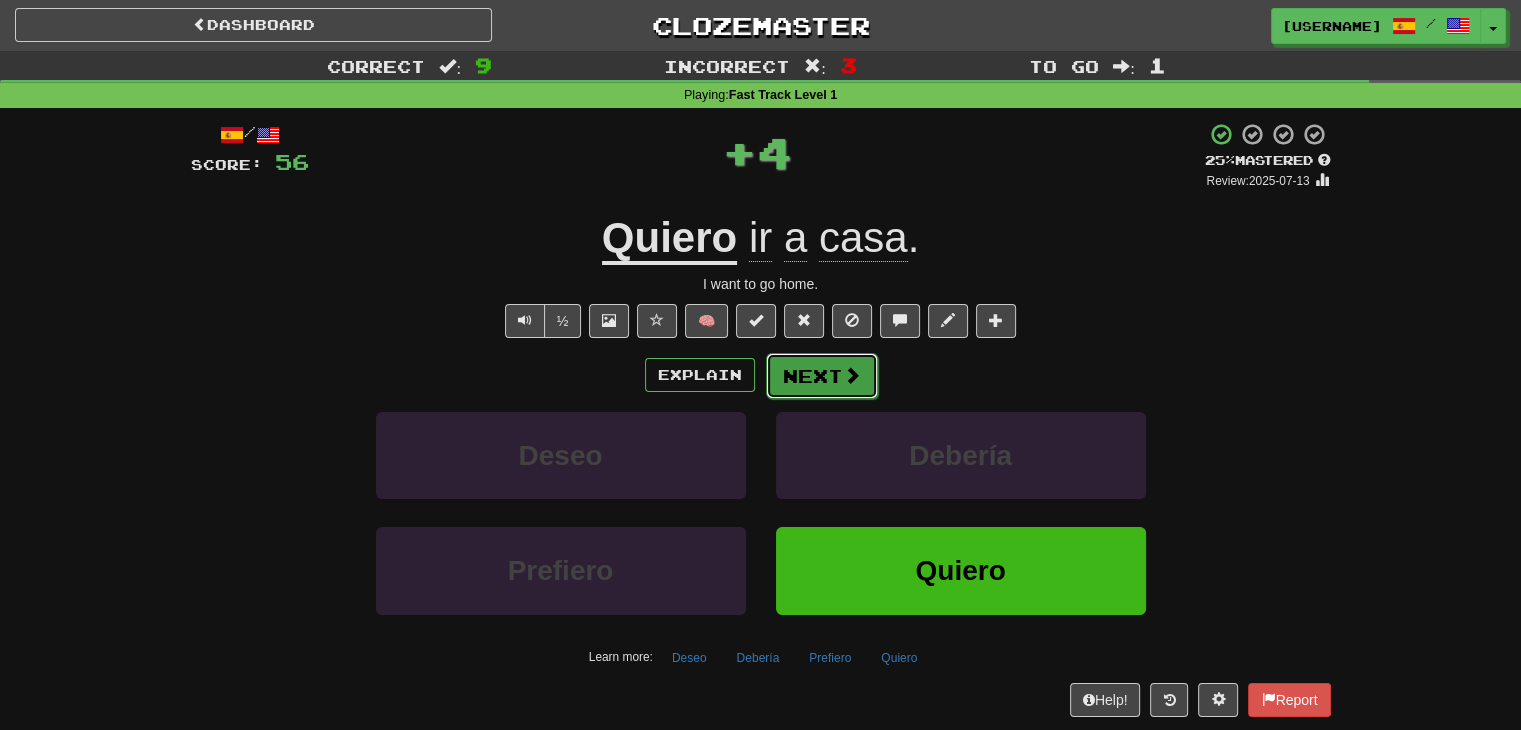 click at bounding box center [852, 375] 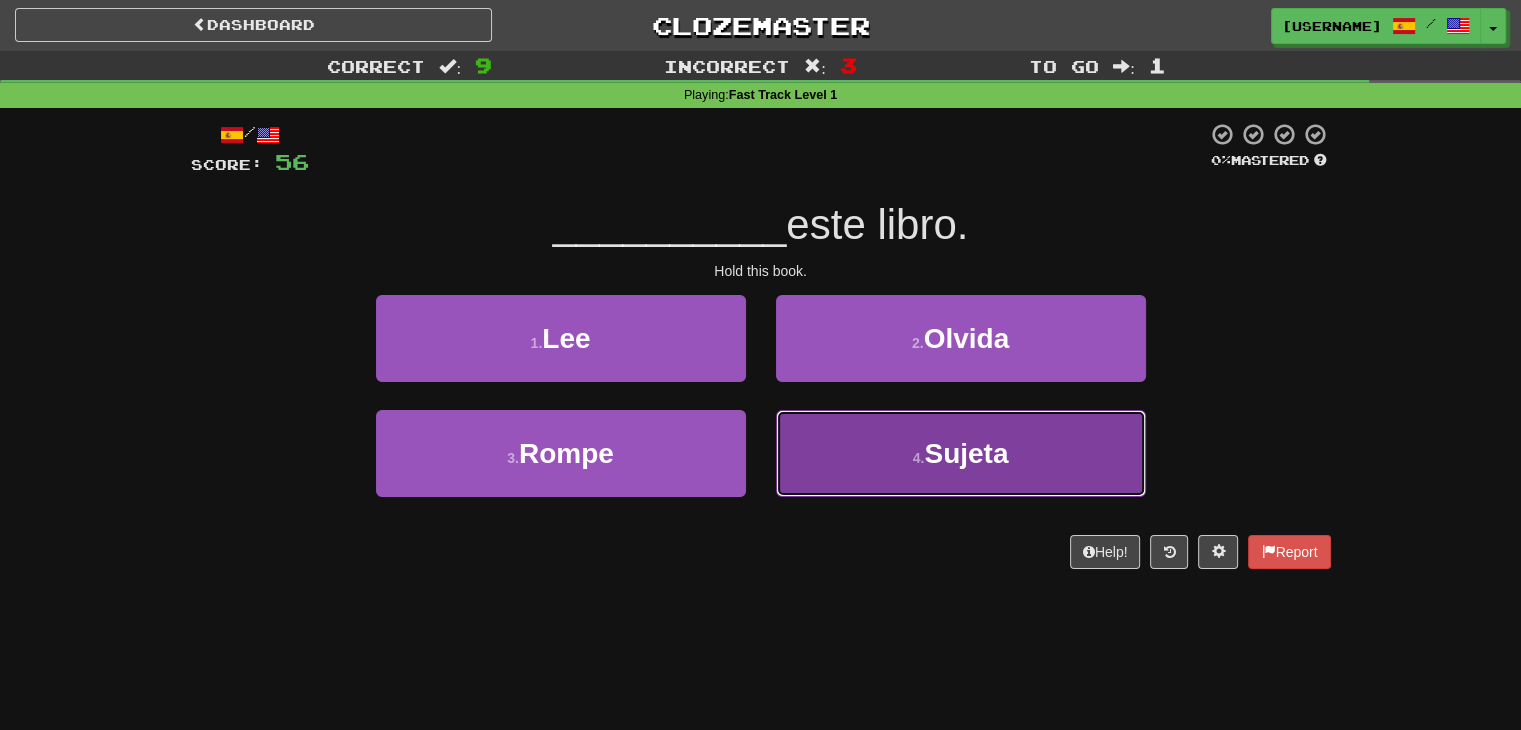 click on "4 .  Sujeta" at bounding box center [961, 453] 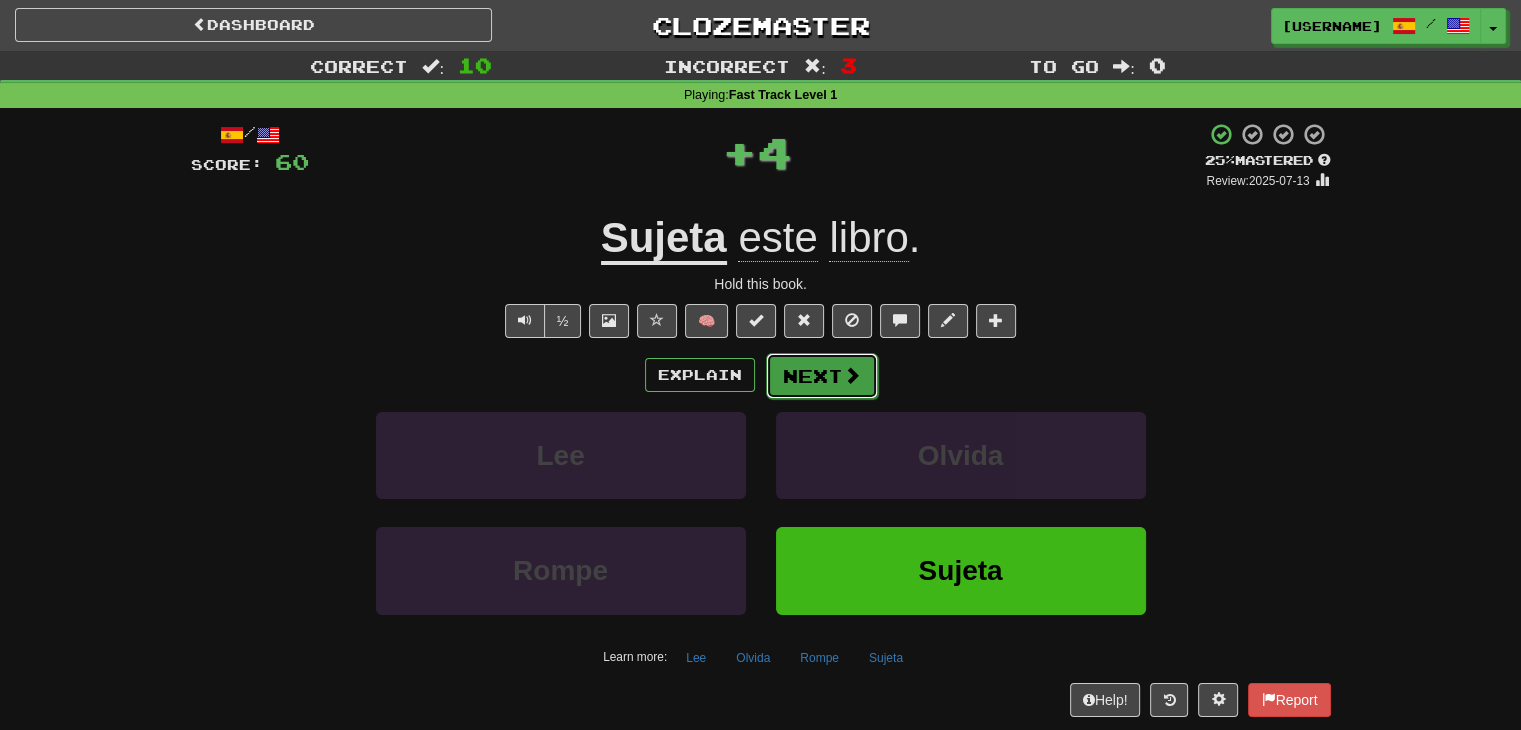 click at bounding box center (852, 375) 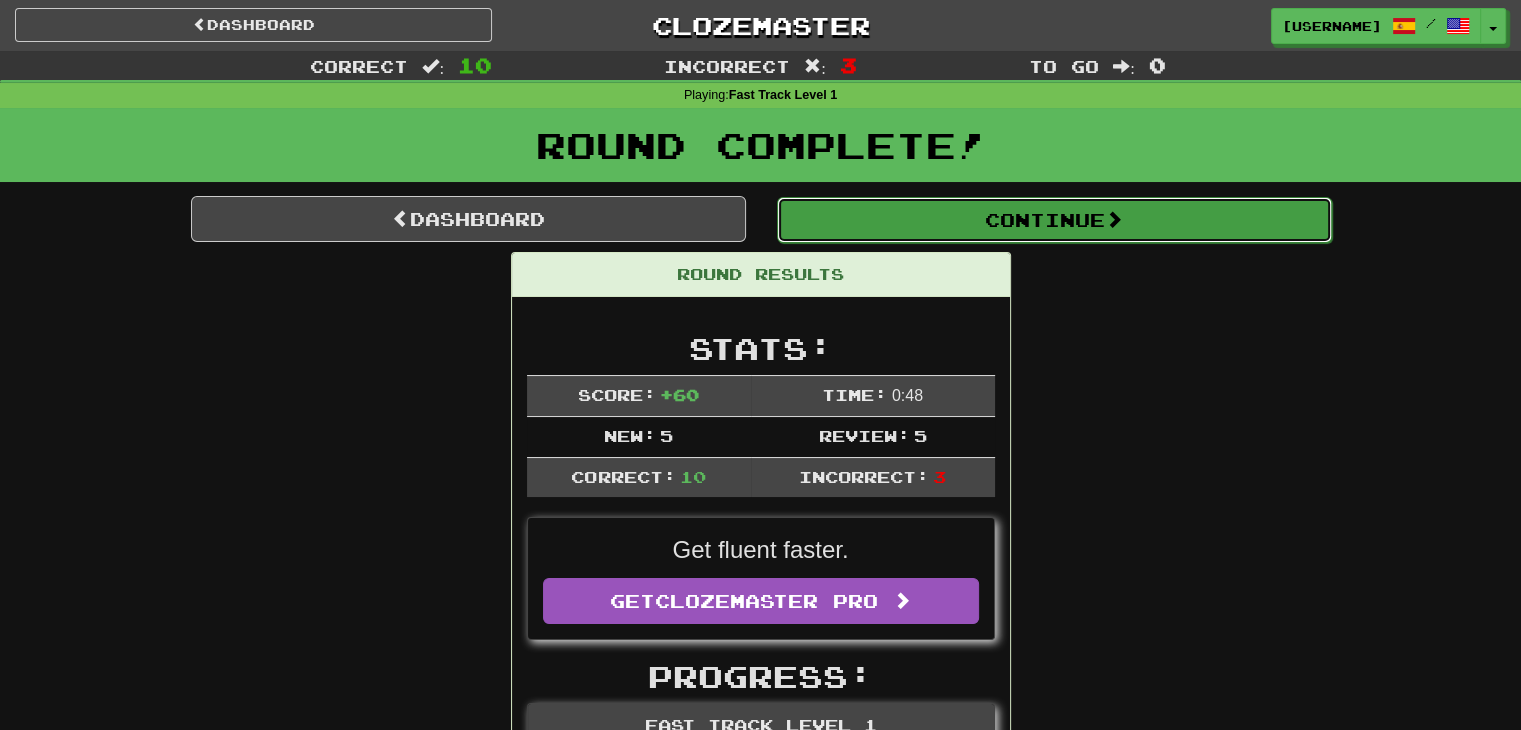 click on "Continue" at bounding box center [1054, 220] 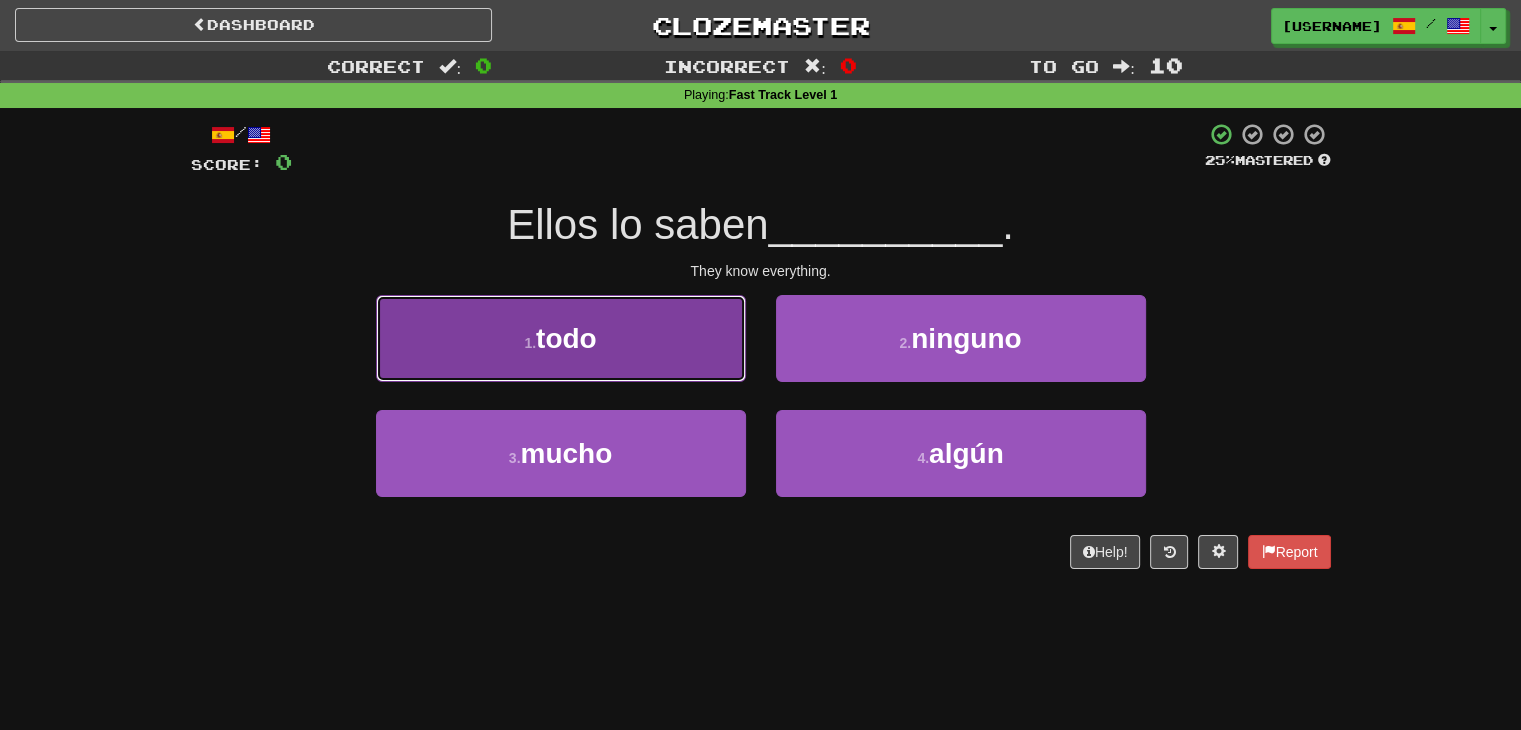 click on "1 .  todo" at bounding box center (561, 338) 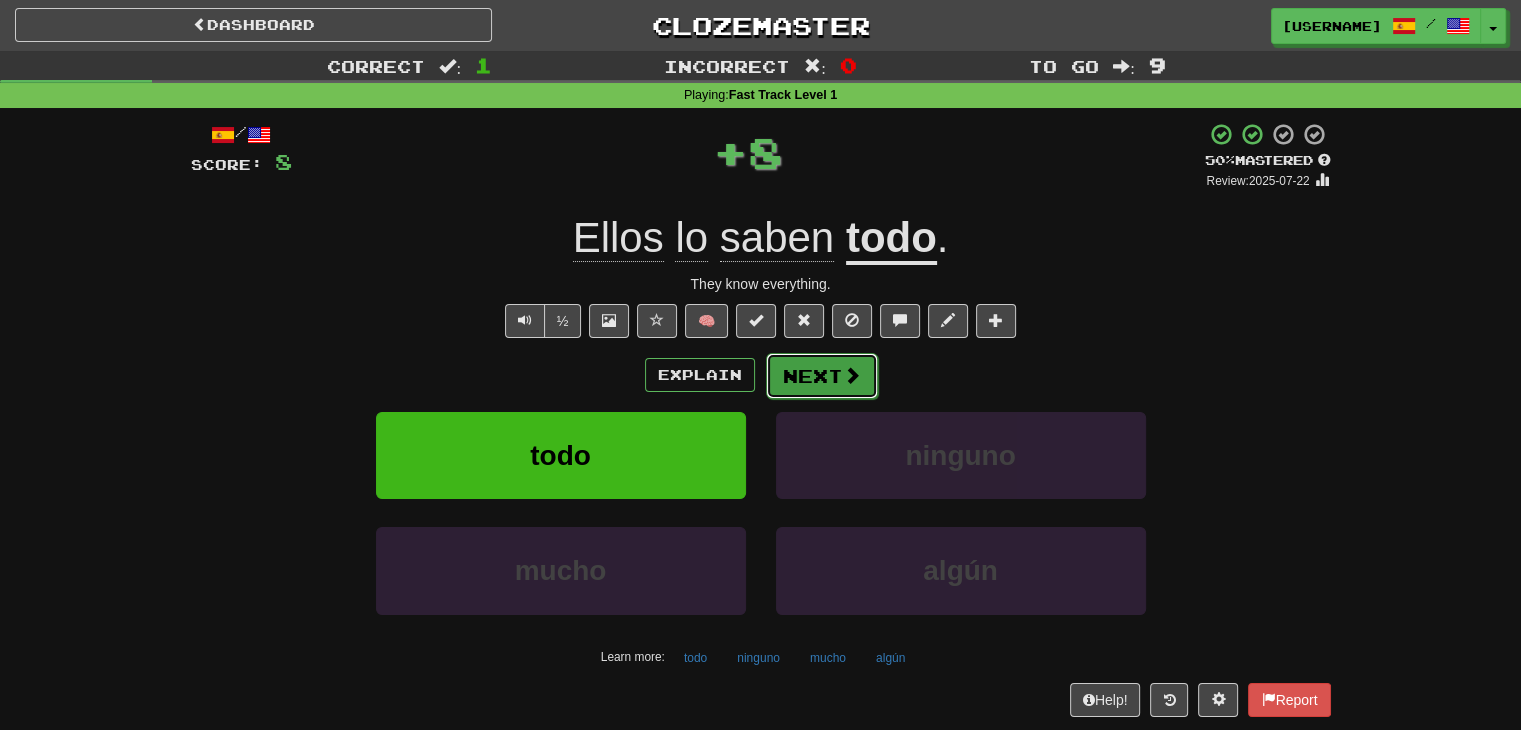 click on "Next" at bounding box center [822, 376] 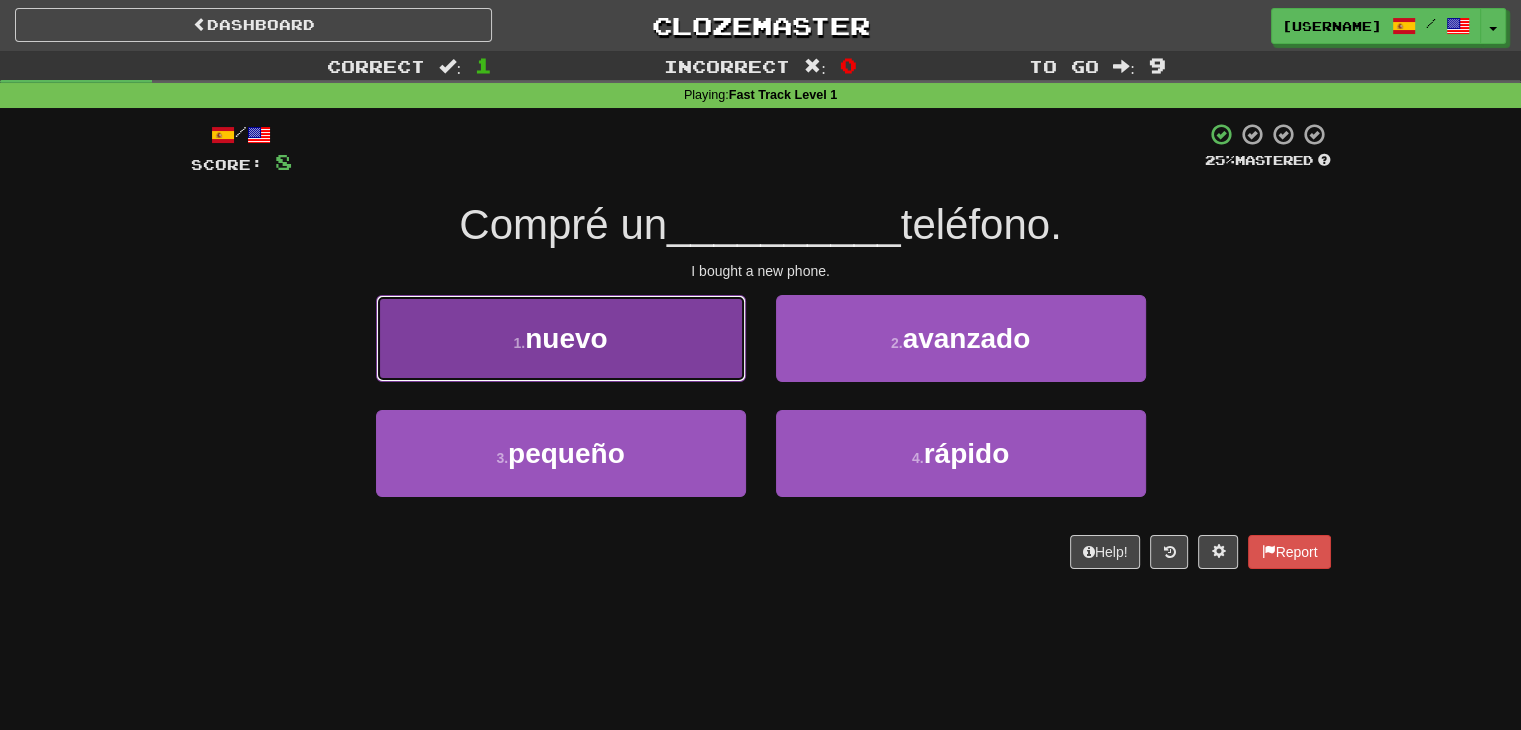 click on "1 .  nuevo" at bounding box center (561, 338) 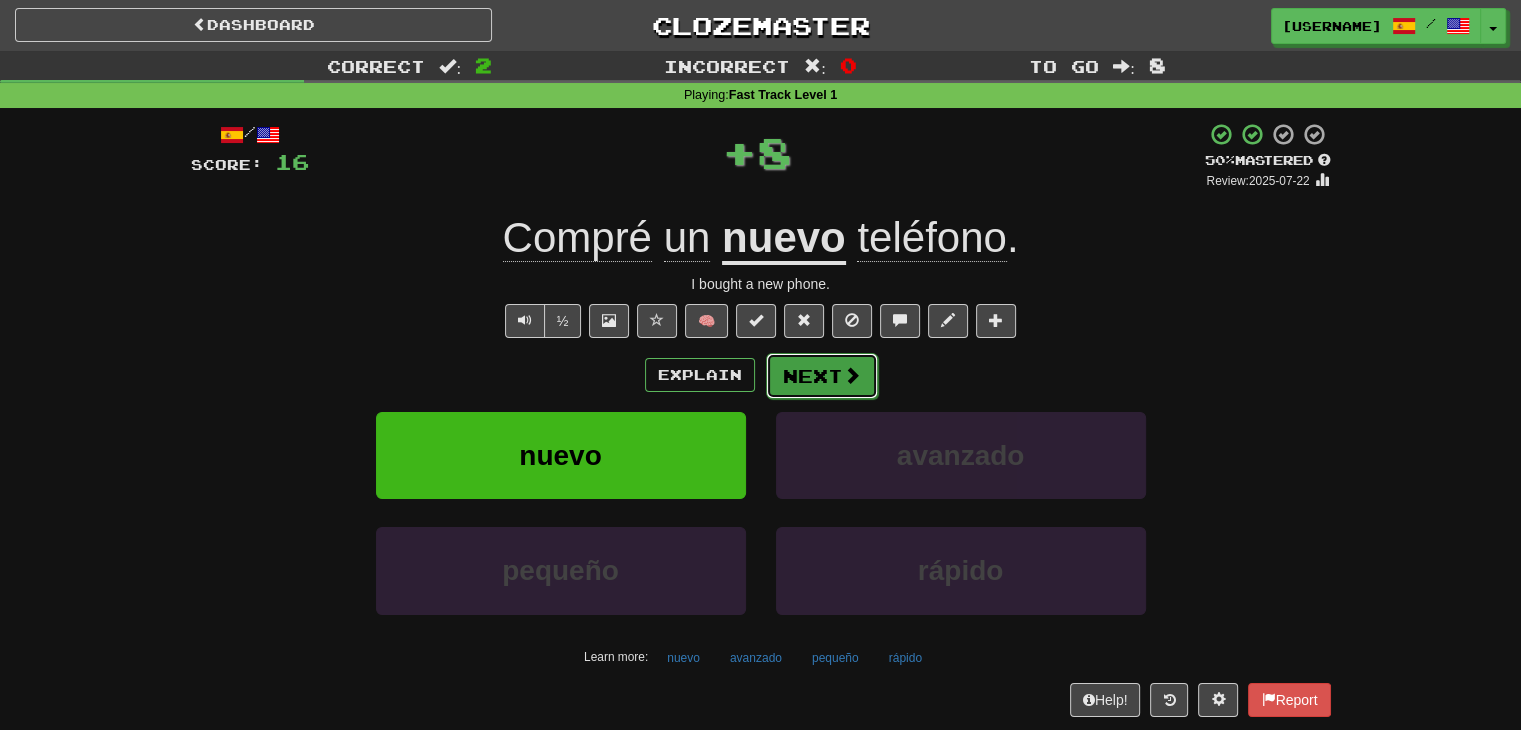 click on "Next" at bounding box center (822, 376) 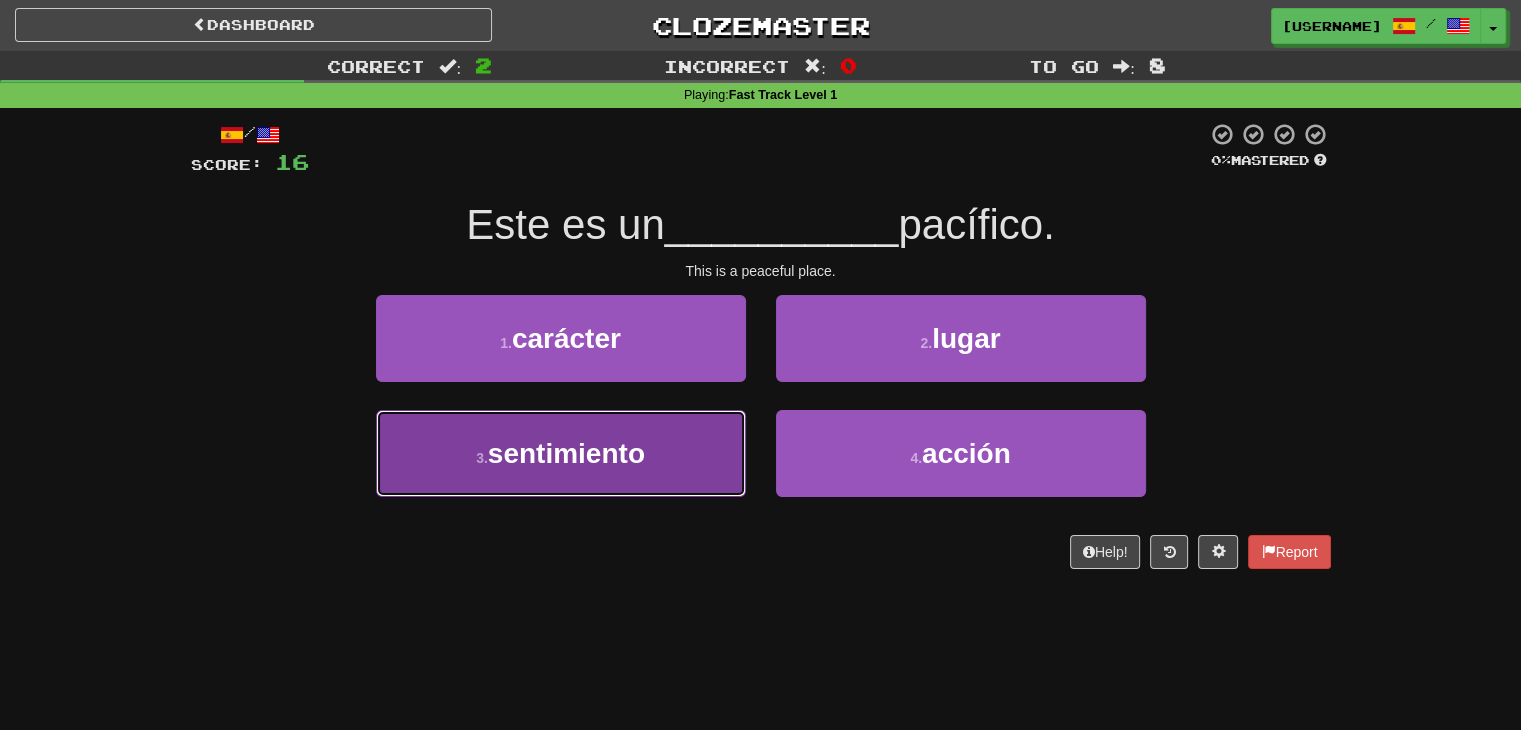 click on "3 .  sentimiento" at bounding box center (561, 453) 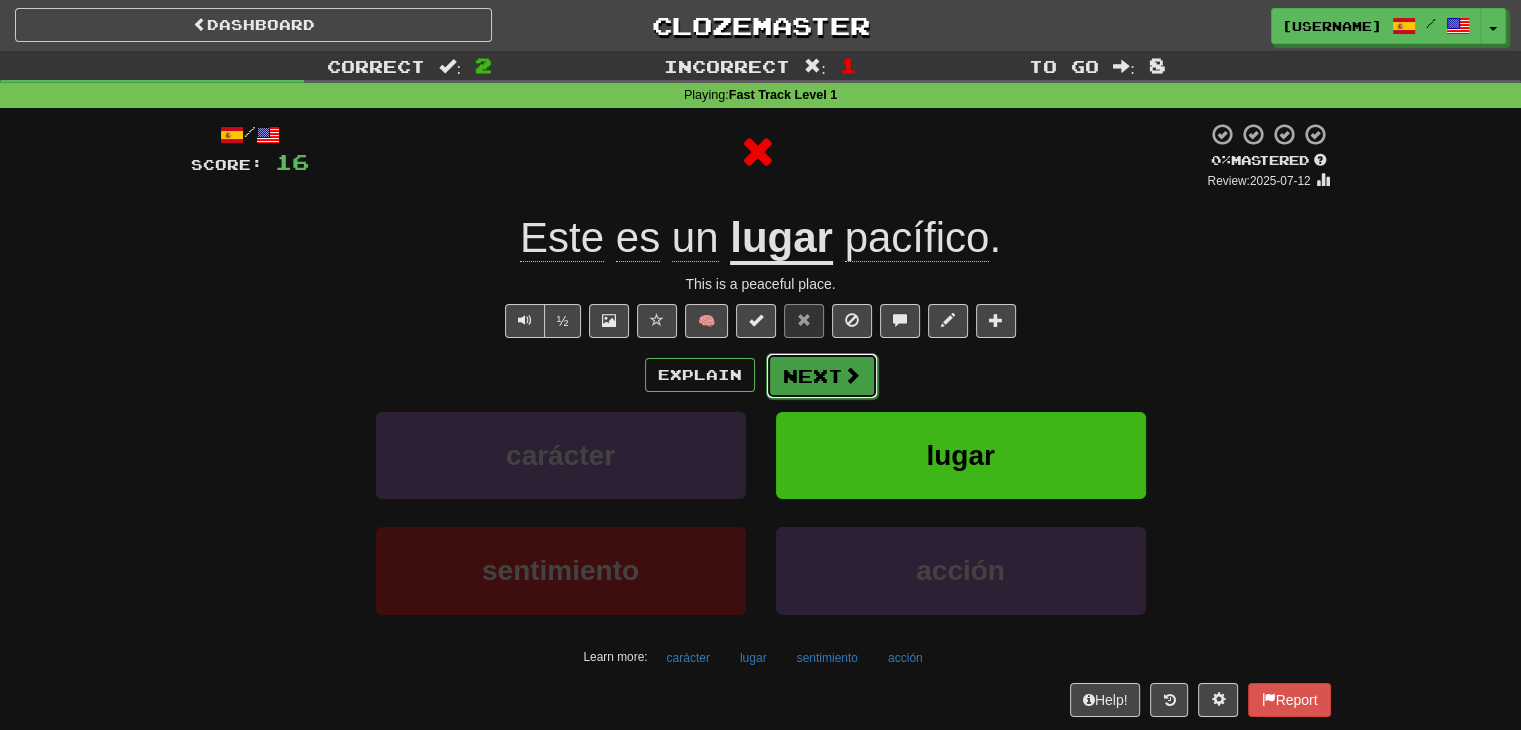 click on "Next" at bounding box center (822, 376) 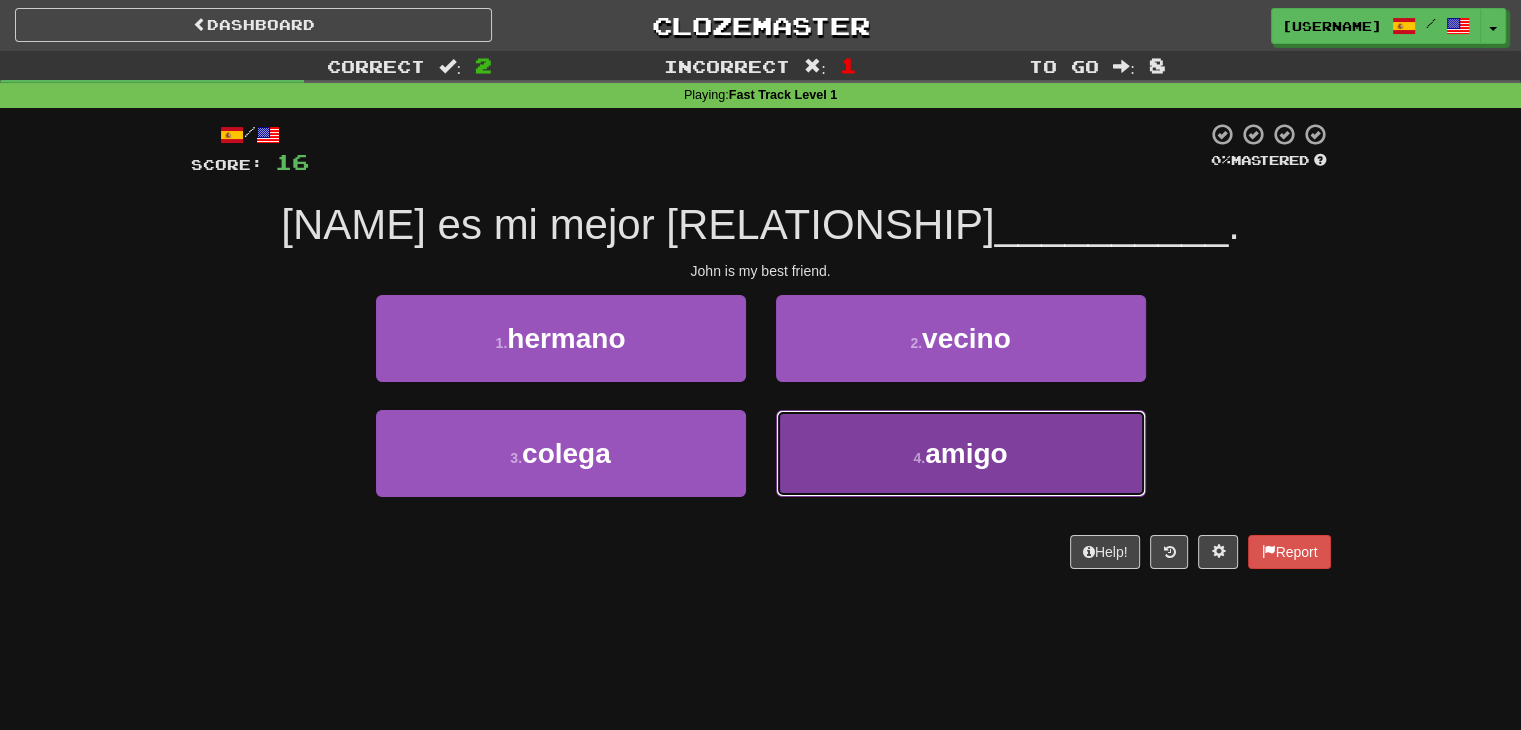 click on "4 .  amigo" at bounding box center [961, 453] 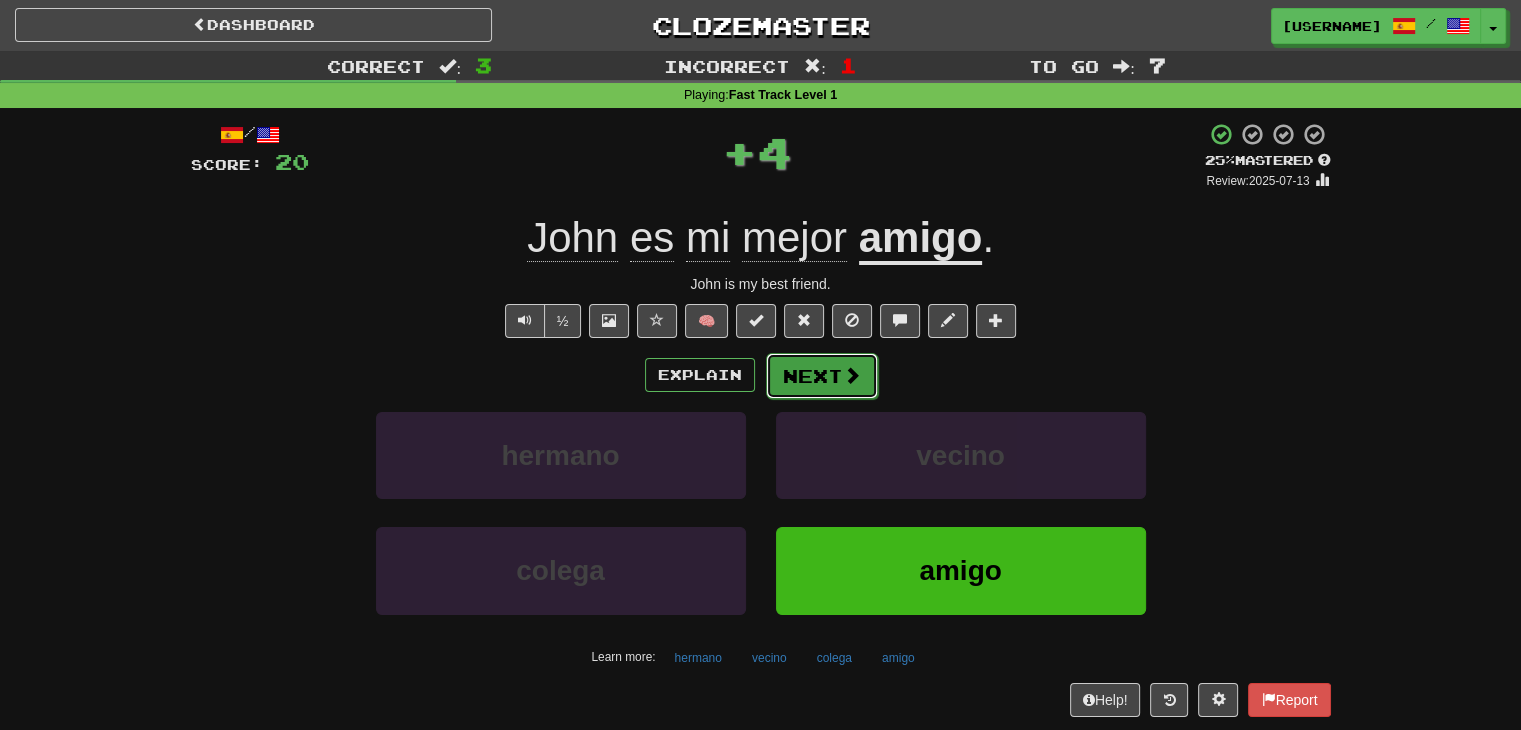 click on "Next" at bounding box center (822, 376) 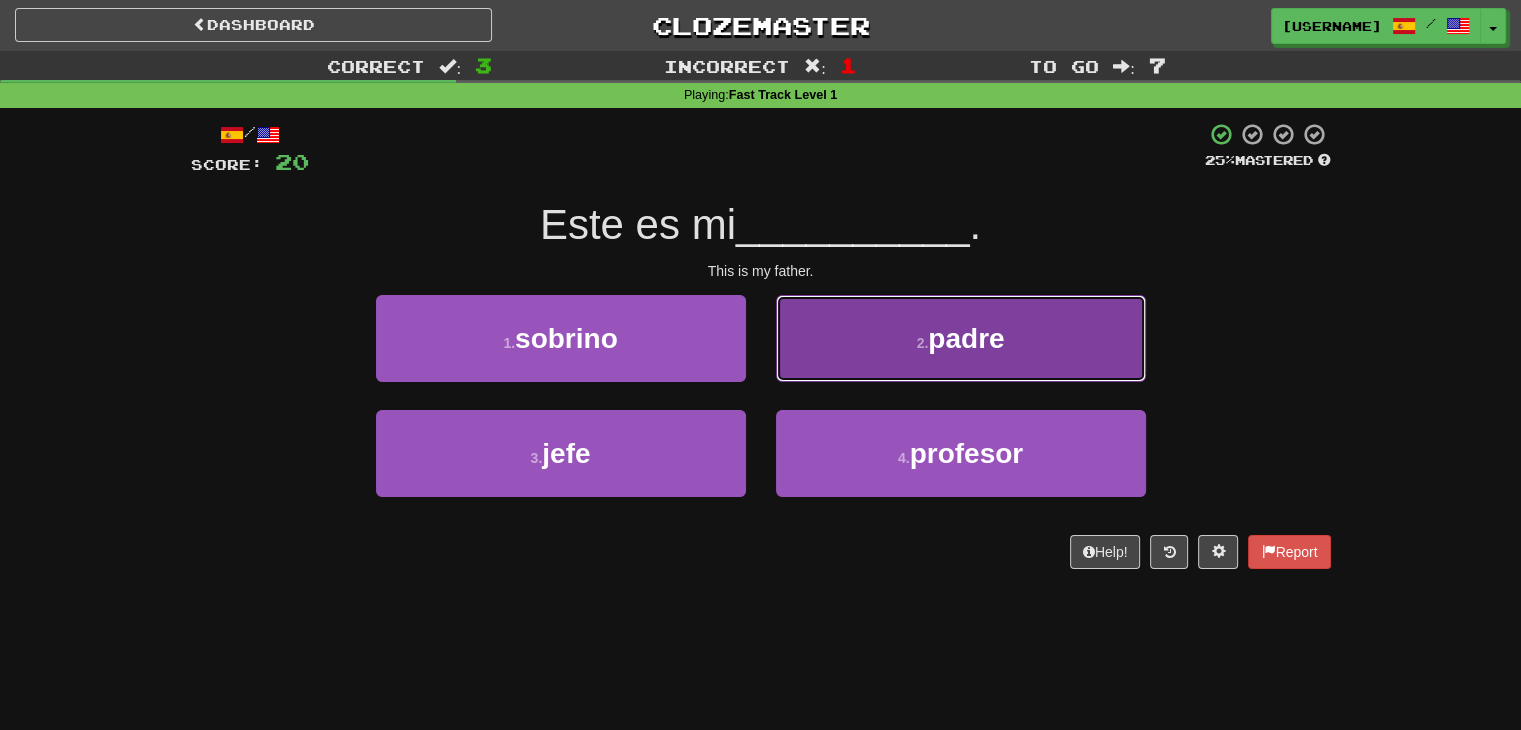 click on "2 .  padre" at bounding box center [961, 338] 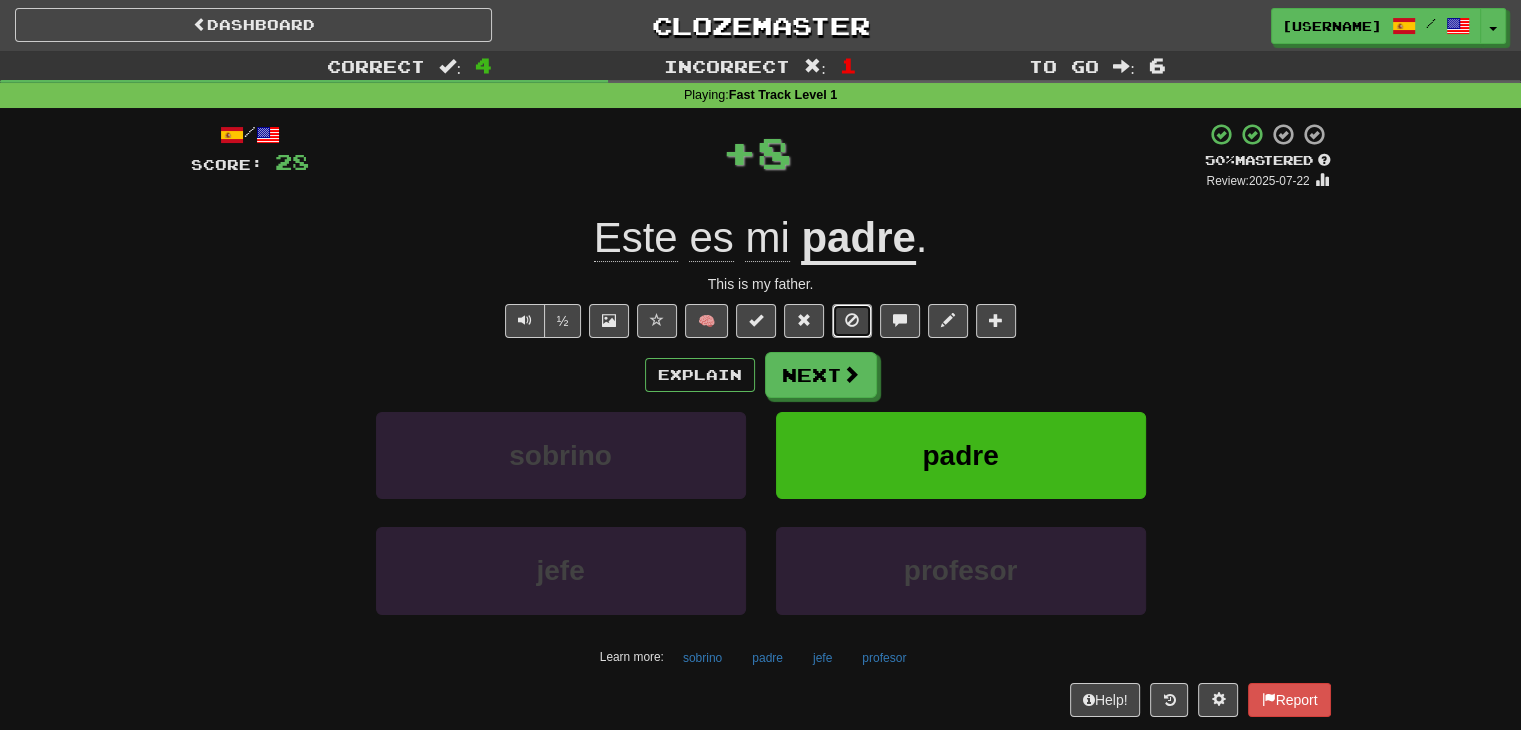 click at bounding box center [852, 321] 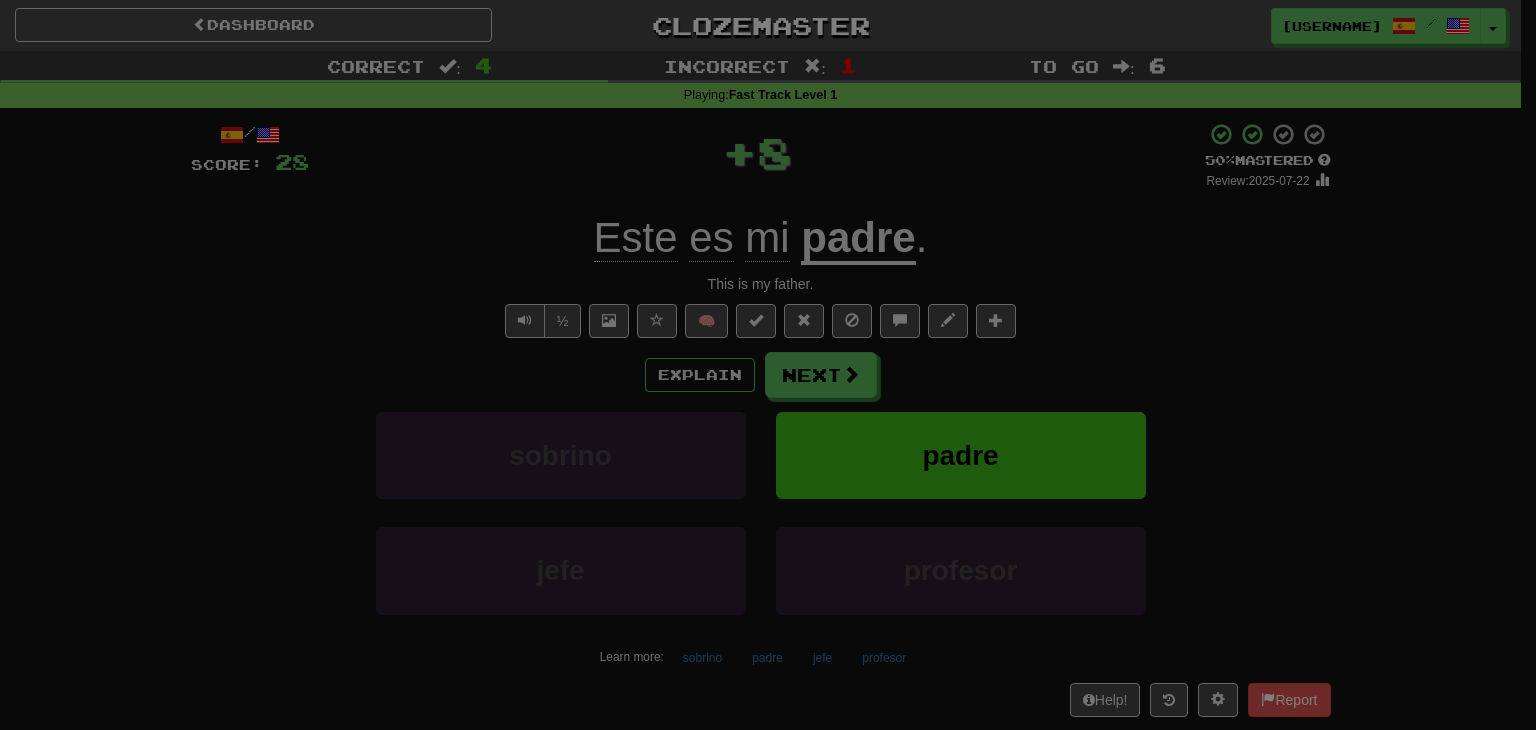 click on "× Ignore Ignoring a sentence removes it from your queue. You'll no longer see it and it won't count towards your progress. Ignore Or you can ignore all sentences with the same missing word. Ignore All Clozemaster Pro  subscribers can unignore sentences as well as search all sentences!" at bounding box center [0, 0] 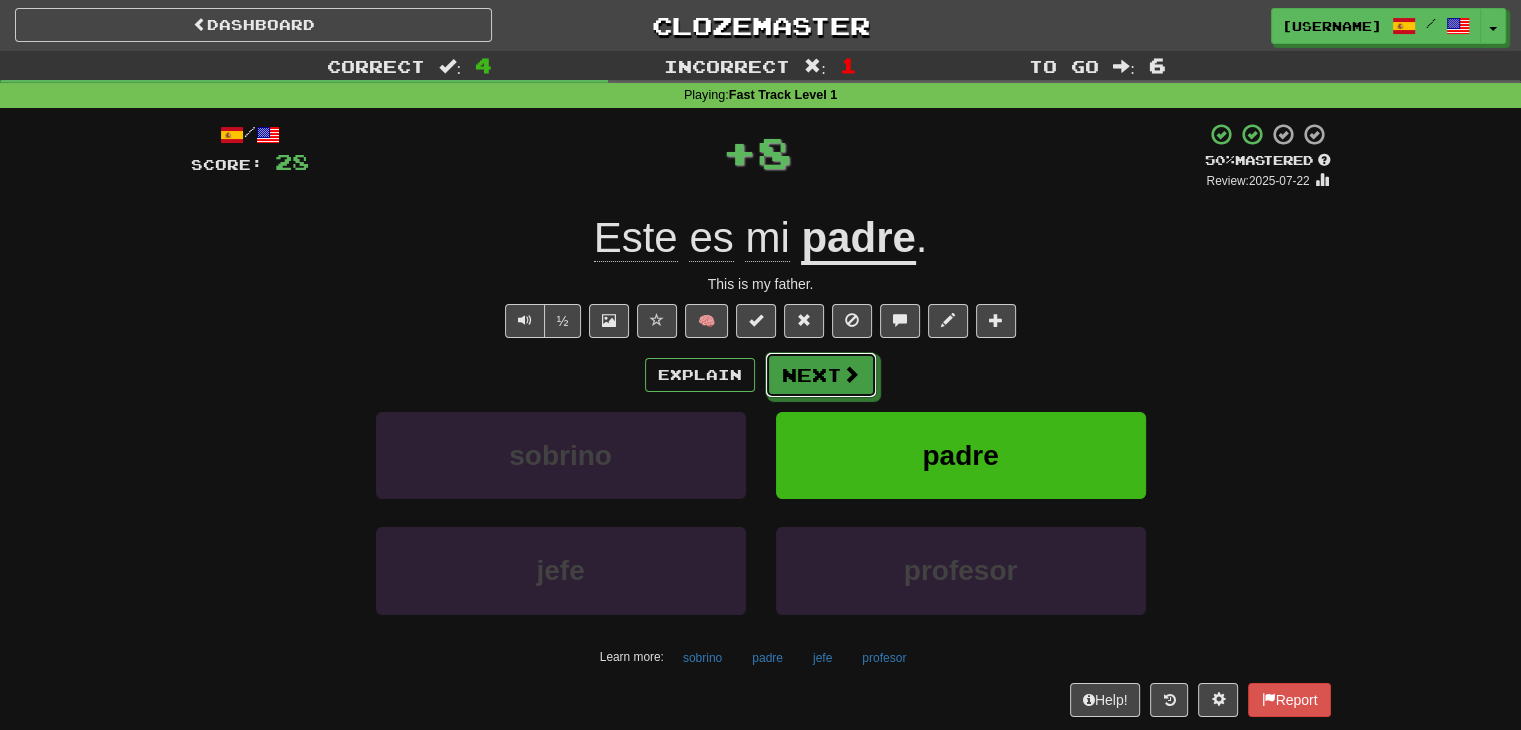 click at bounding box center (851, 374) 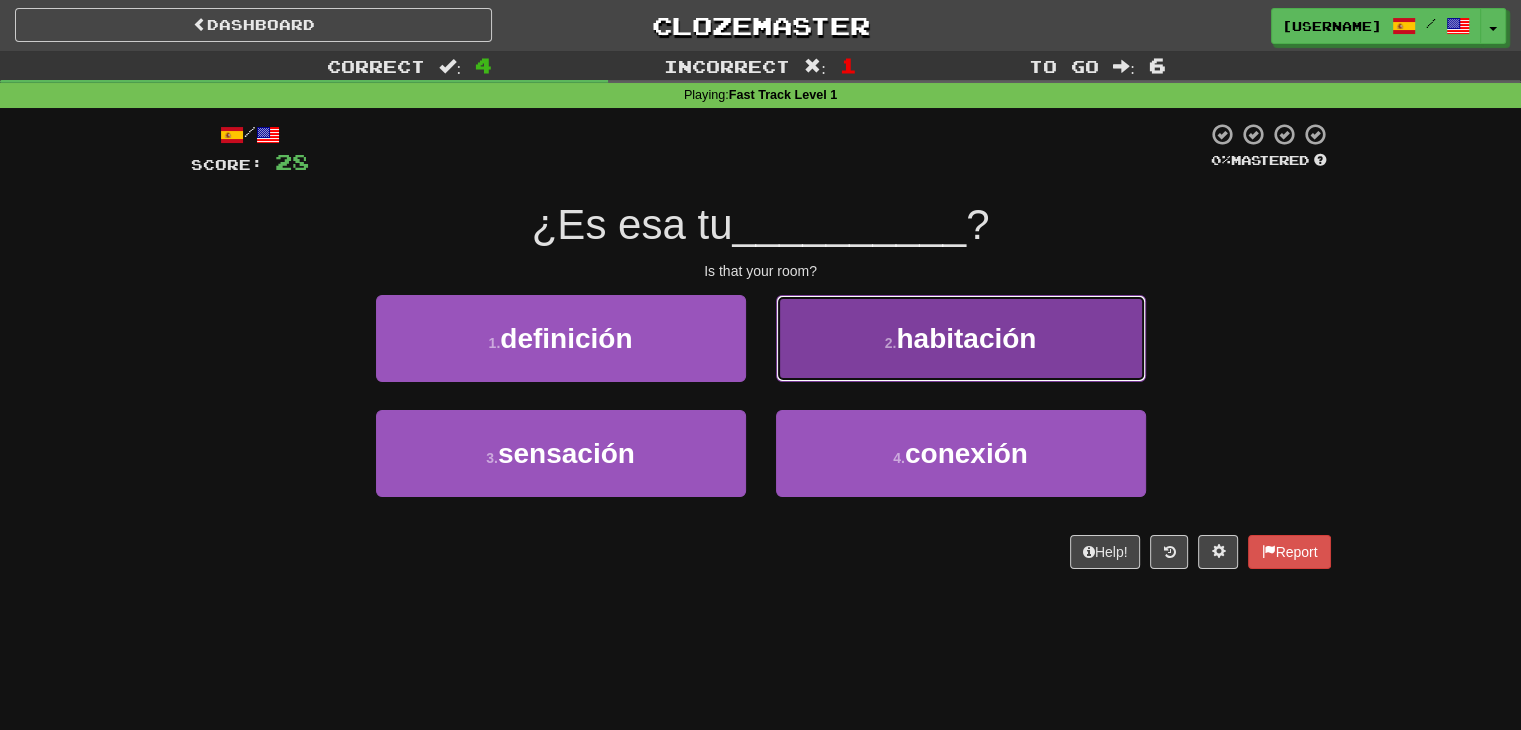 click on "2 .  habitación" at bounding box center [961, 338] 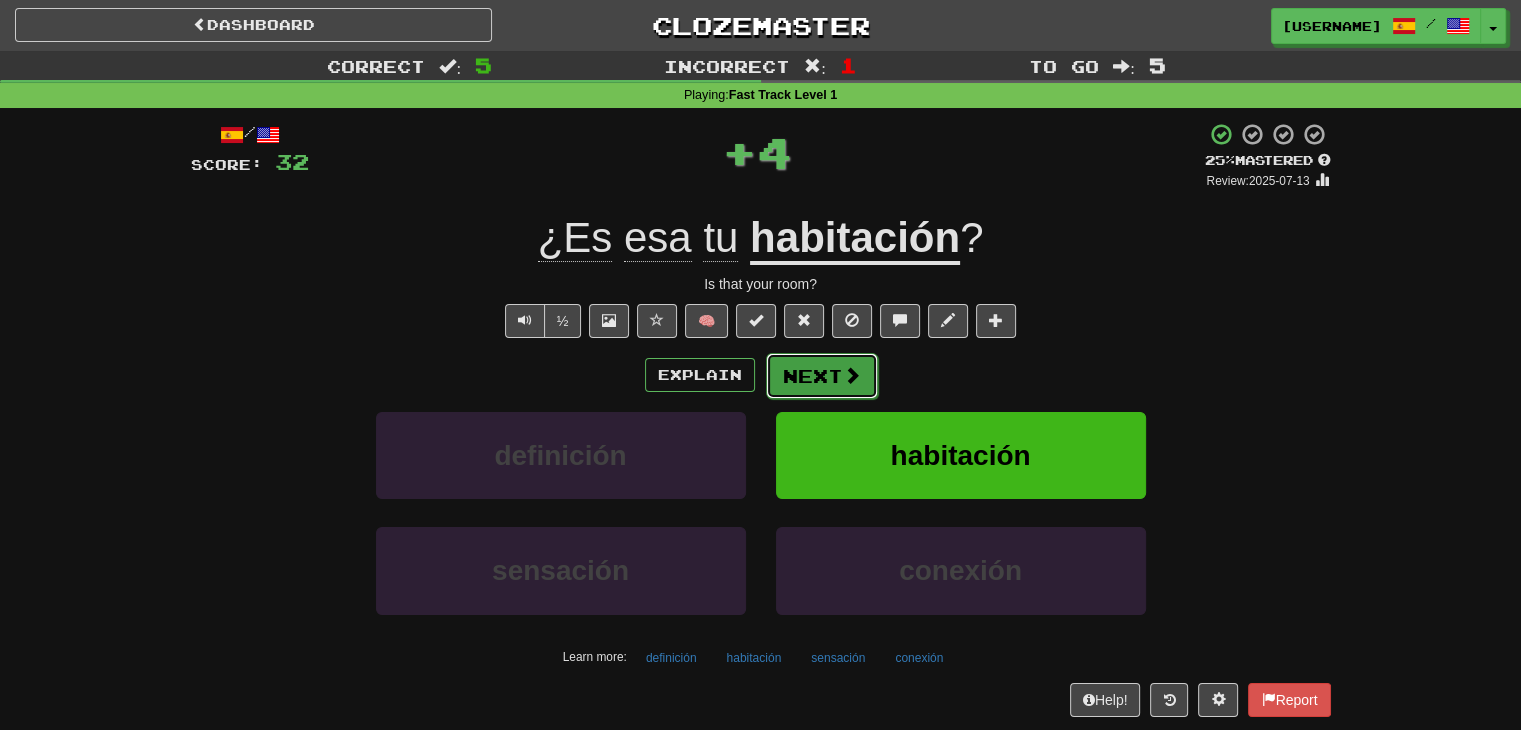 click on "Next" at bounding box center (822, 376) 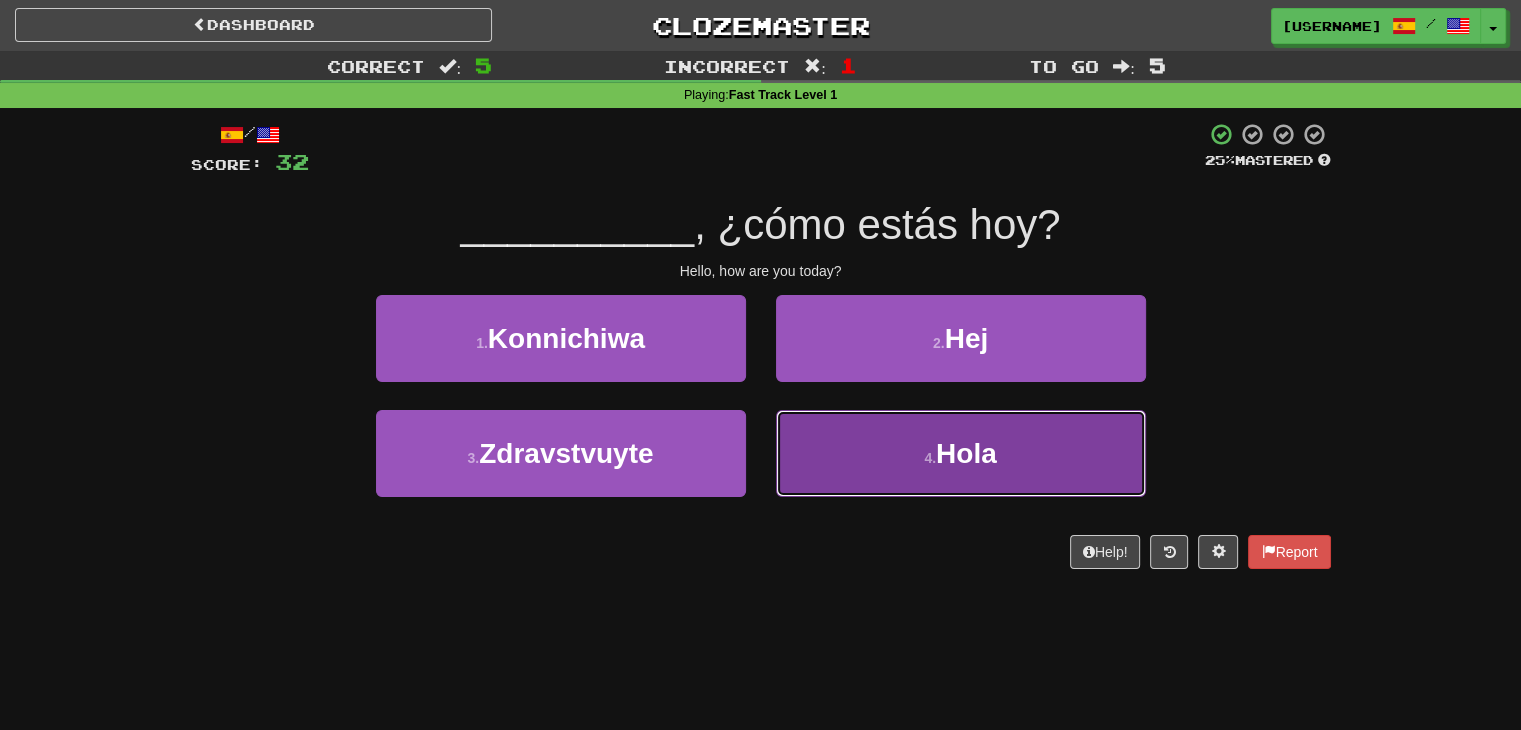 click on "4 .  Hola" at bounding box center (961, 453) 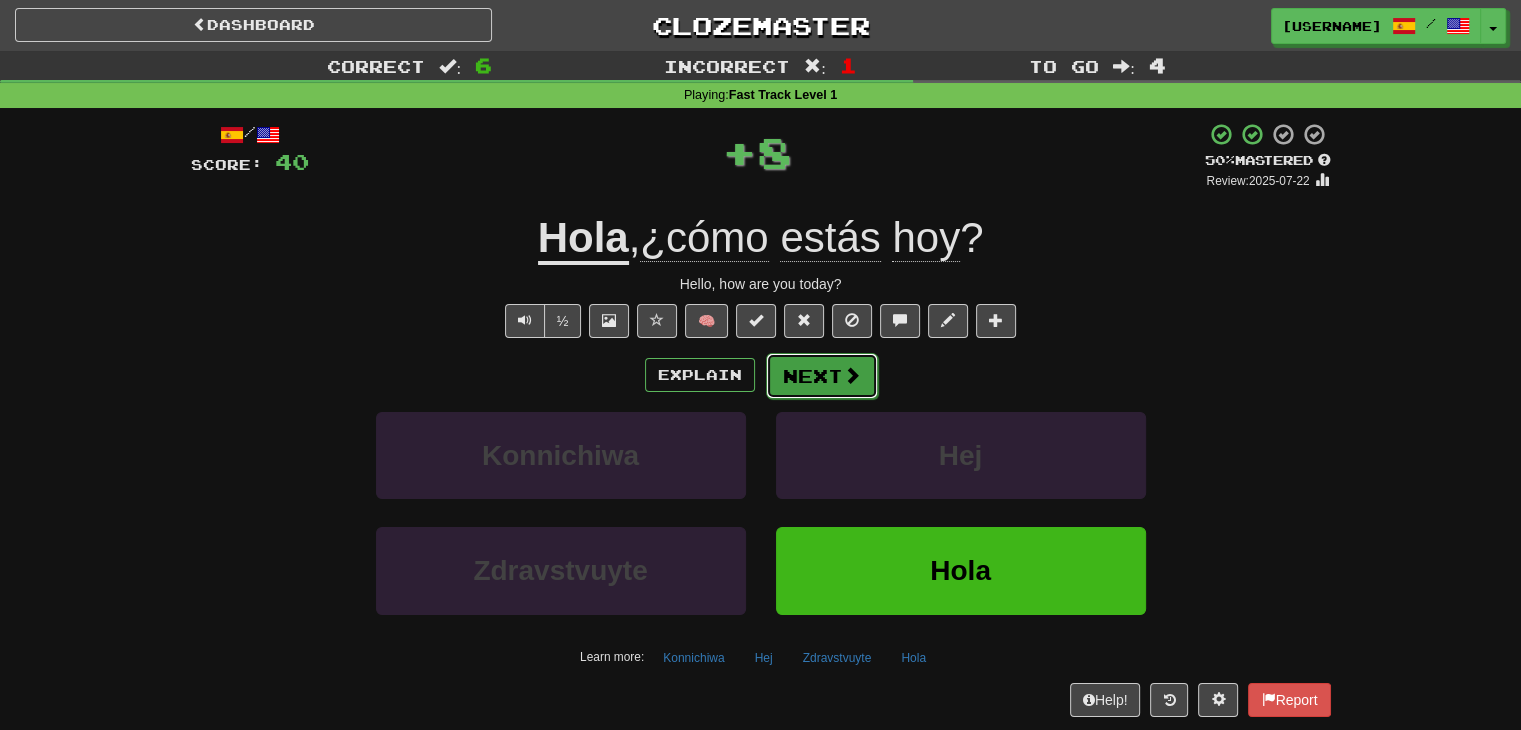 click on "Next" at bounding box center (822, 376) 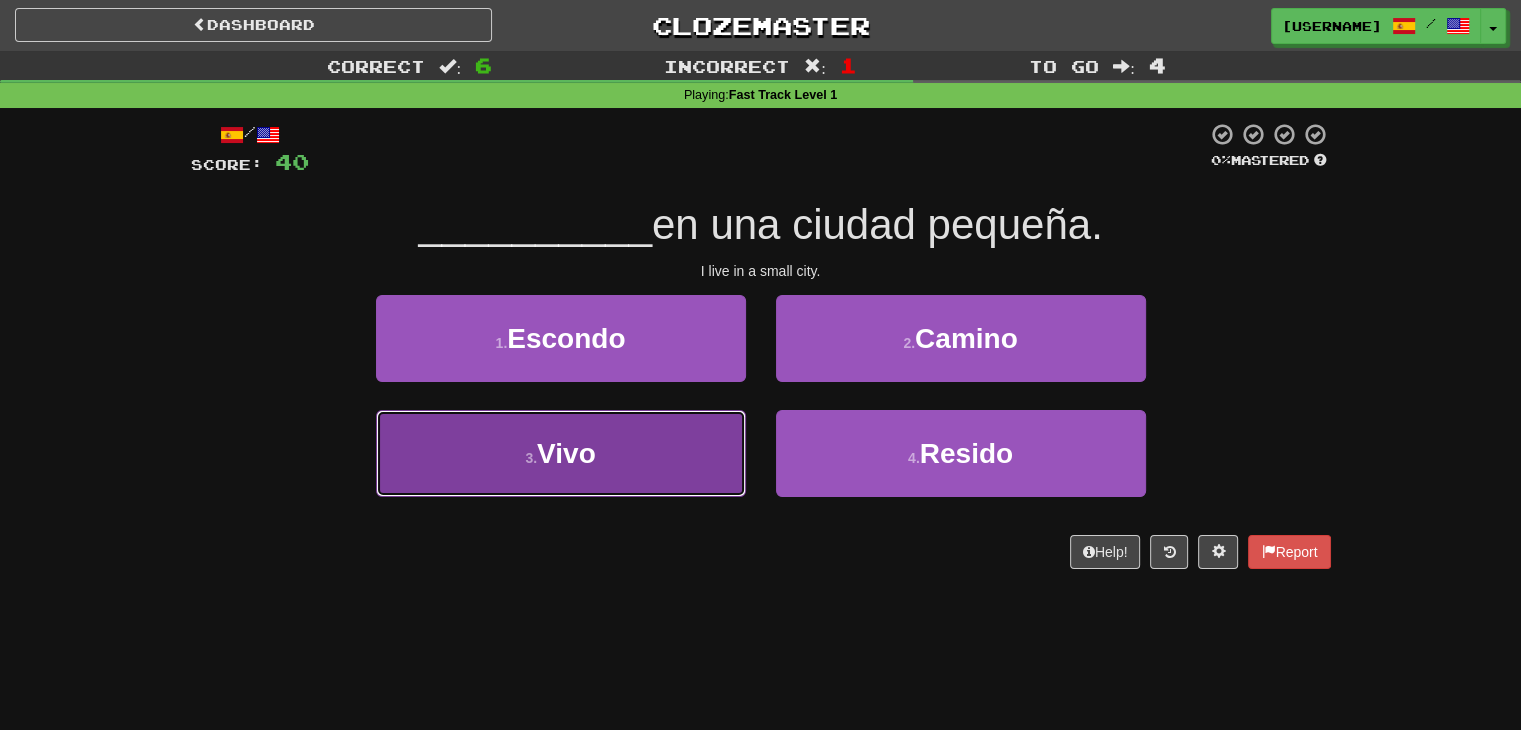 click on "3 .  Vivo" at bounding box center [561, 453] 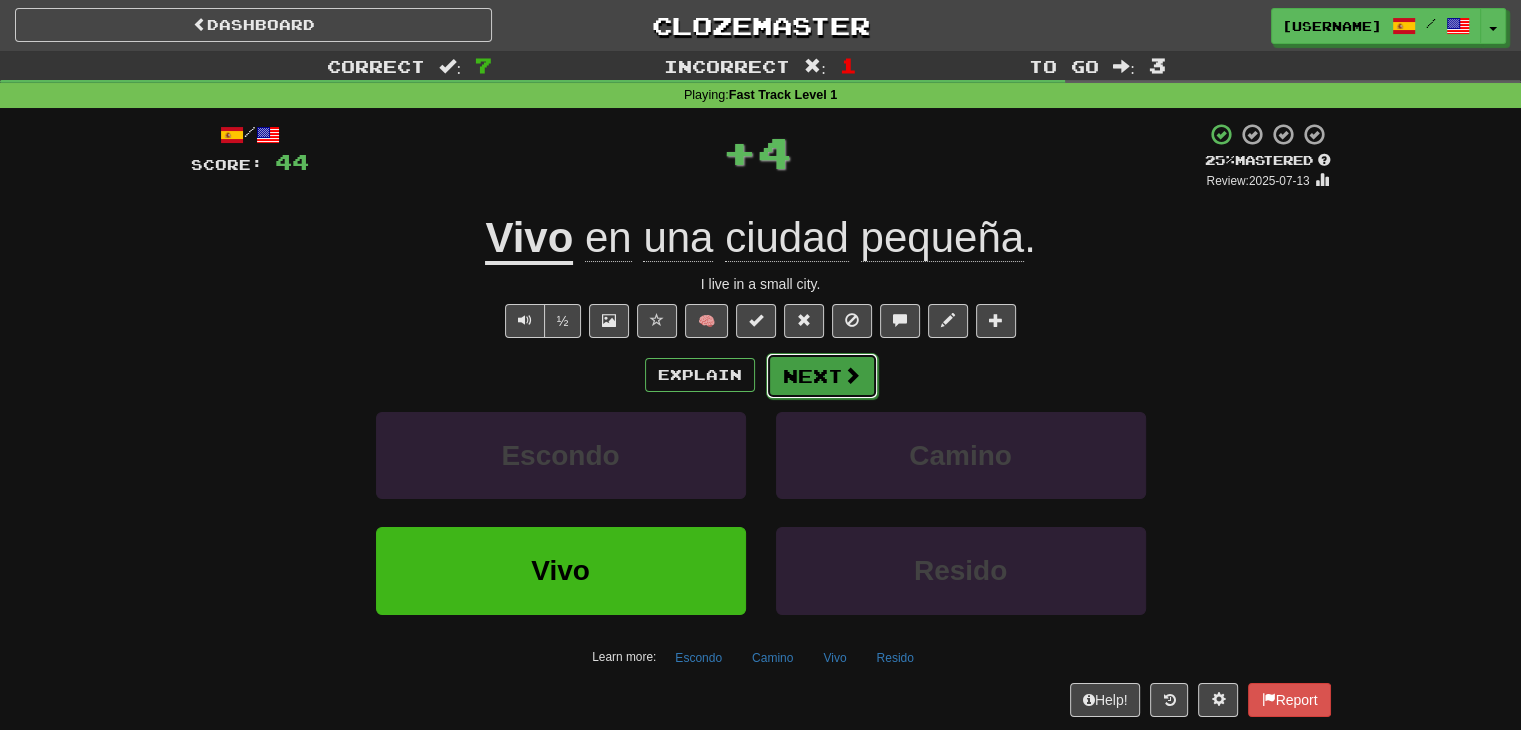click on "Next" at bounding box center [822, 376] 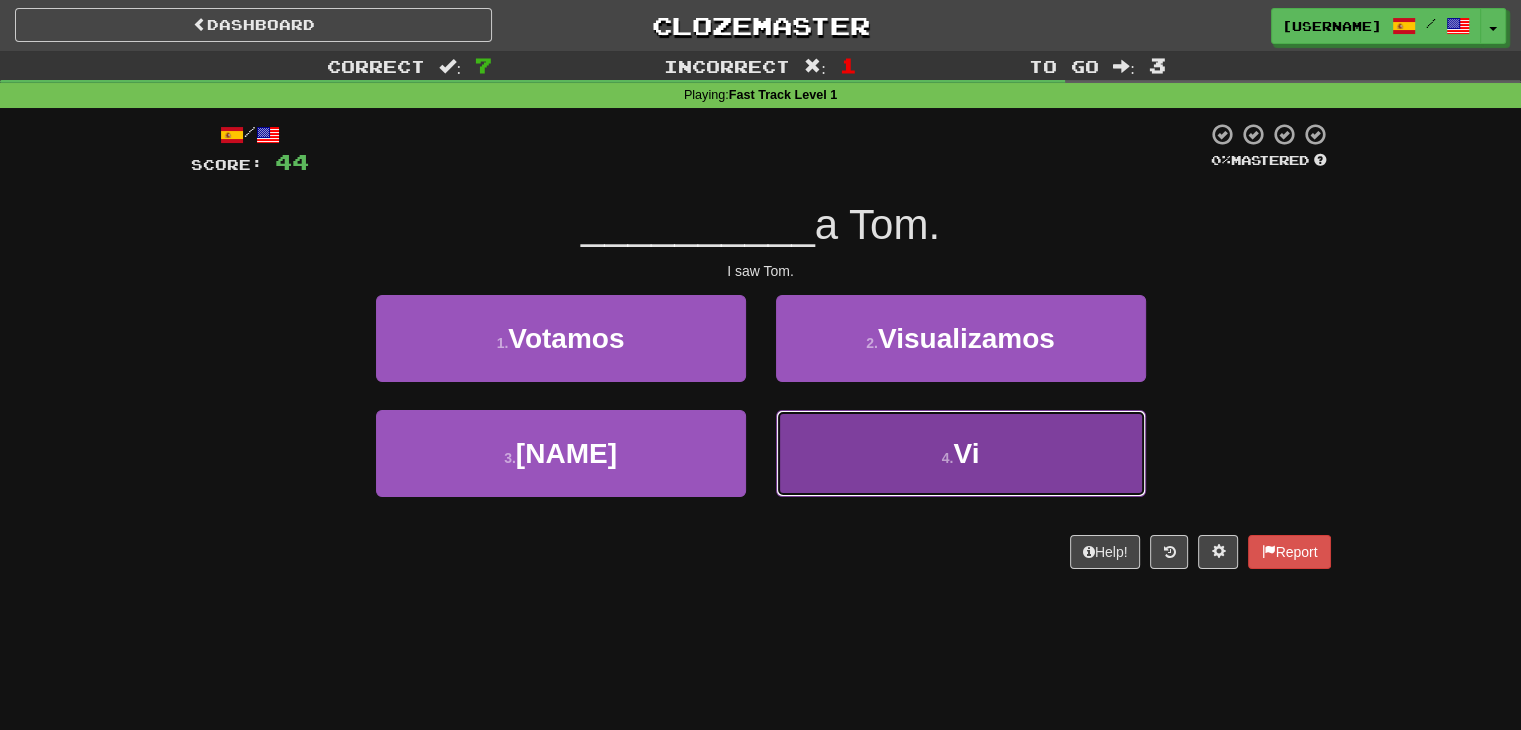 click on "4 .  Vi" at bounding box center (961, 453) 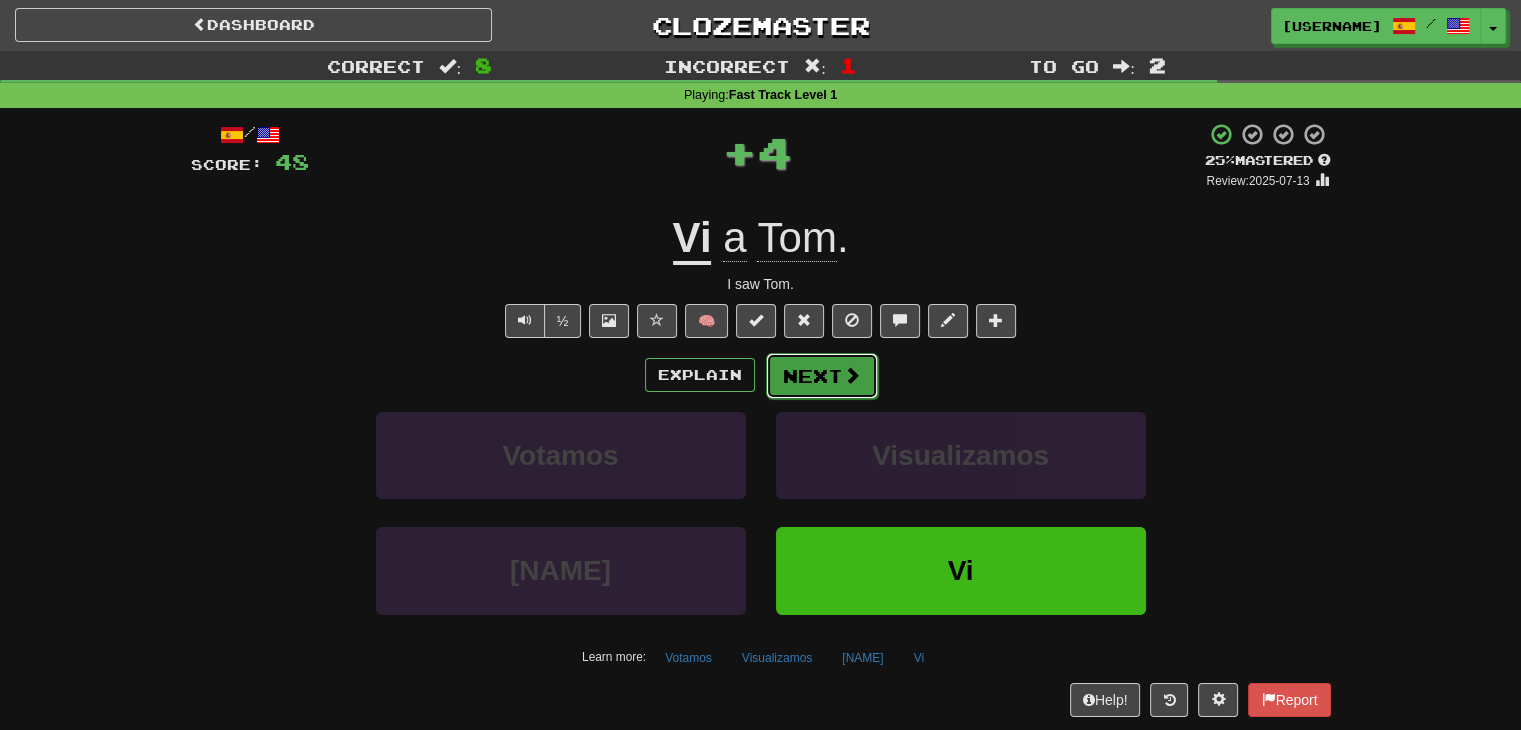click on "Next" at bounding box center [822, 376] 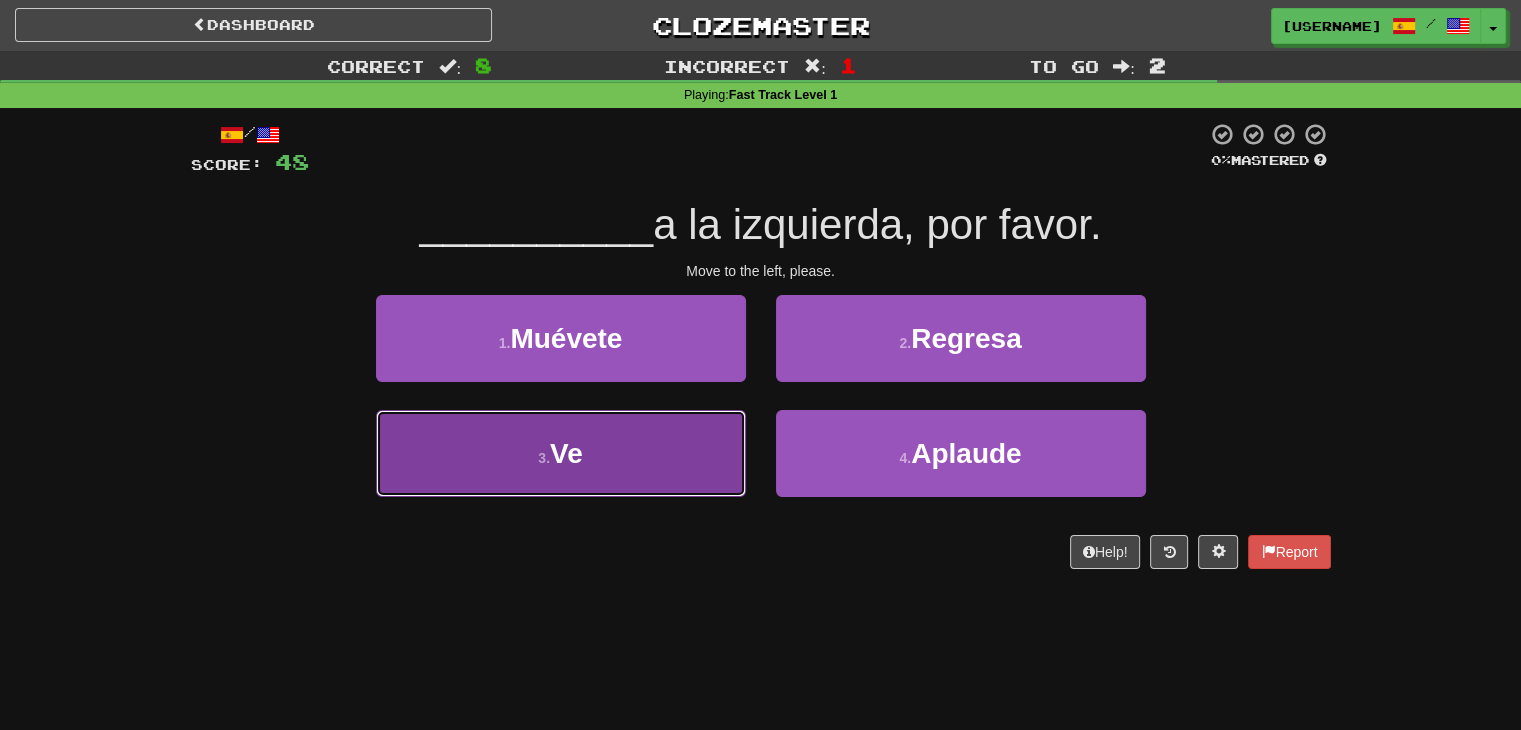click on "3 .  Ve" at bounding box center [561, 453] 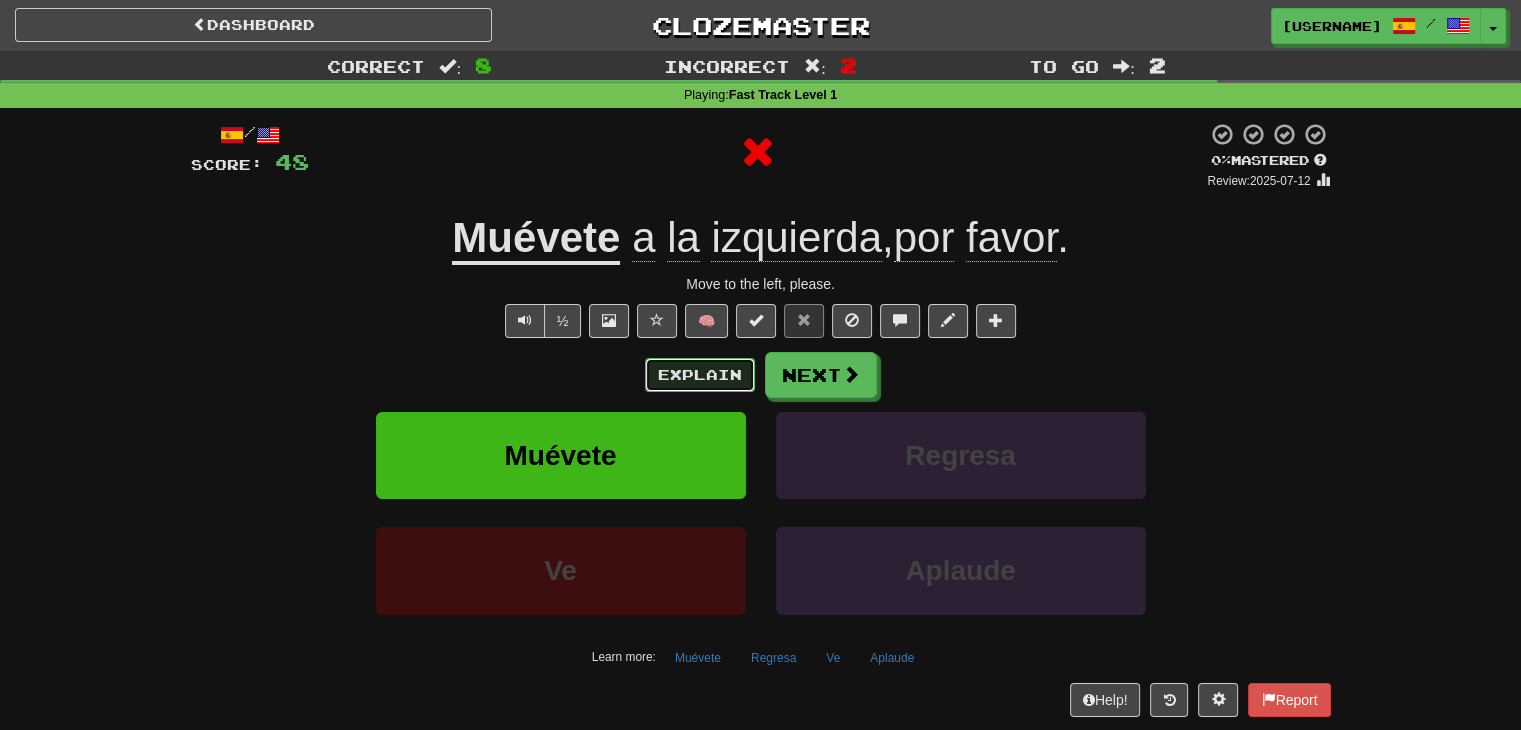click on "Explain" at bounding box center [700, 375] 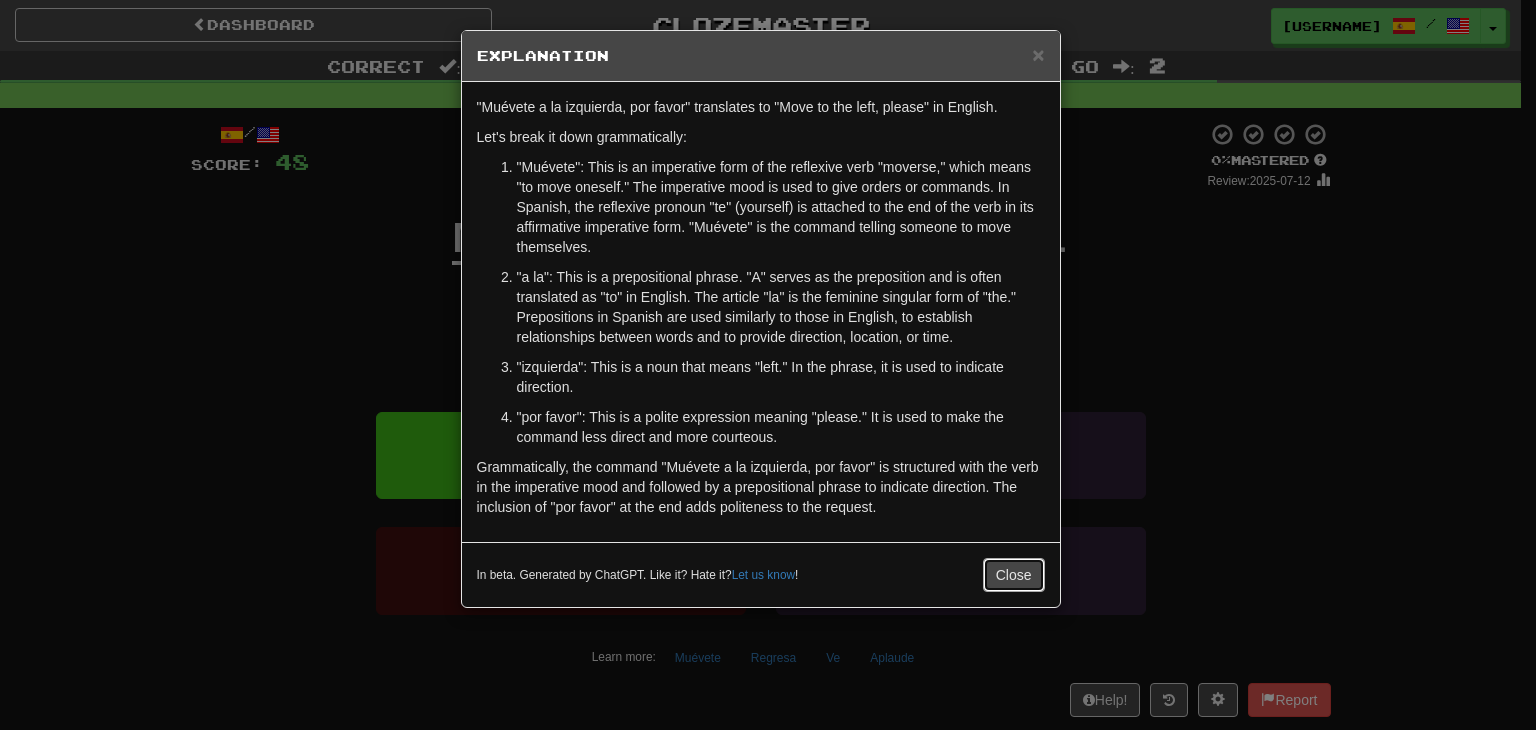 click on "Close" at bounding box center [1014, 575] 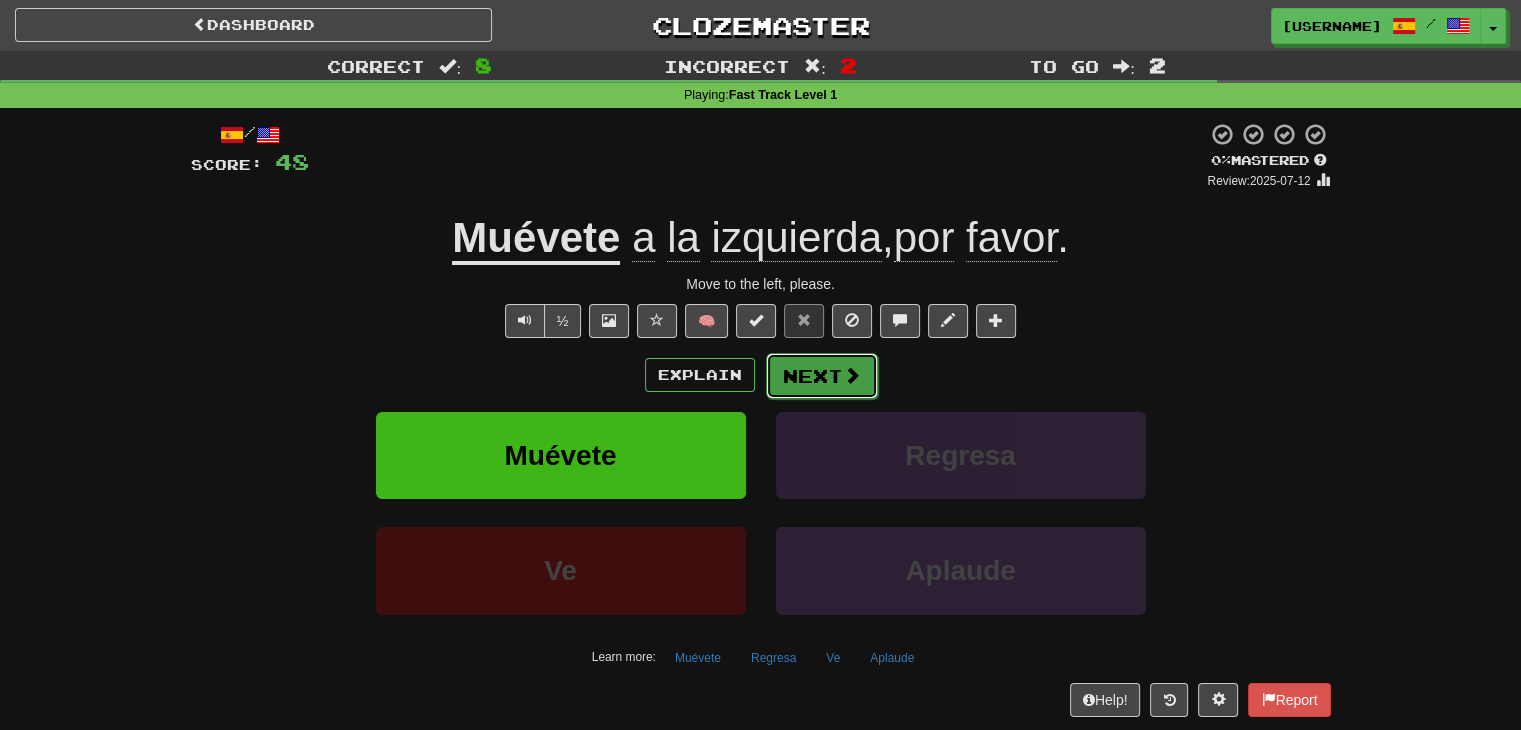 click on "Next" at bounding box center (822, 376) 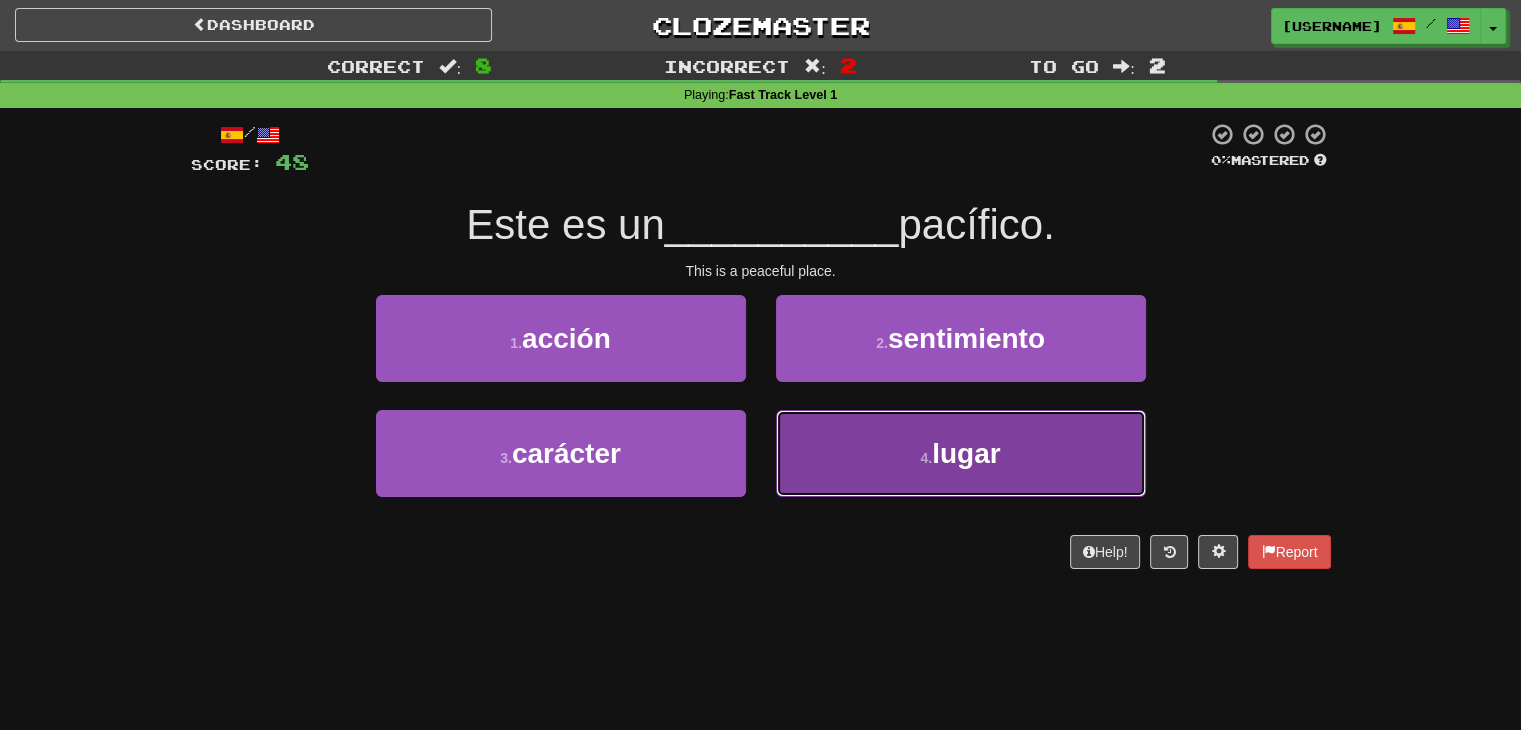 click on "4 .  lugar" at bounding box center (961, 453) 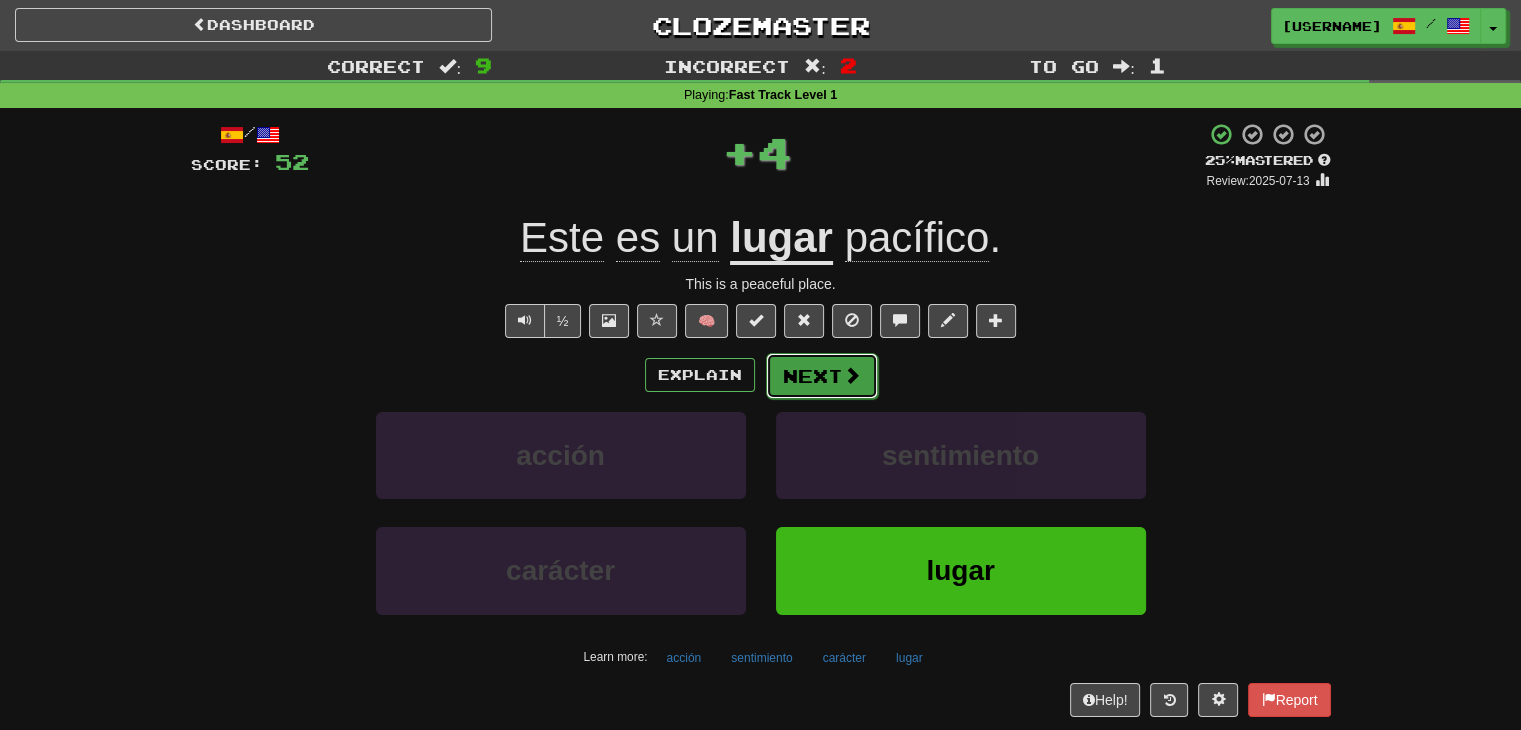 click on "Next" at bounding box center [822, 376] 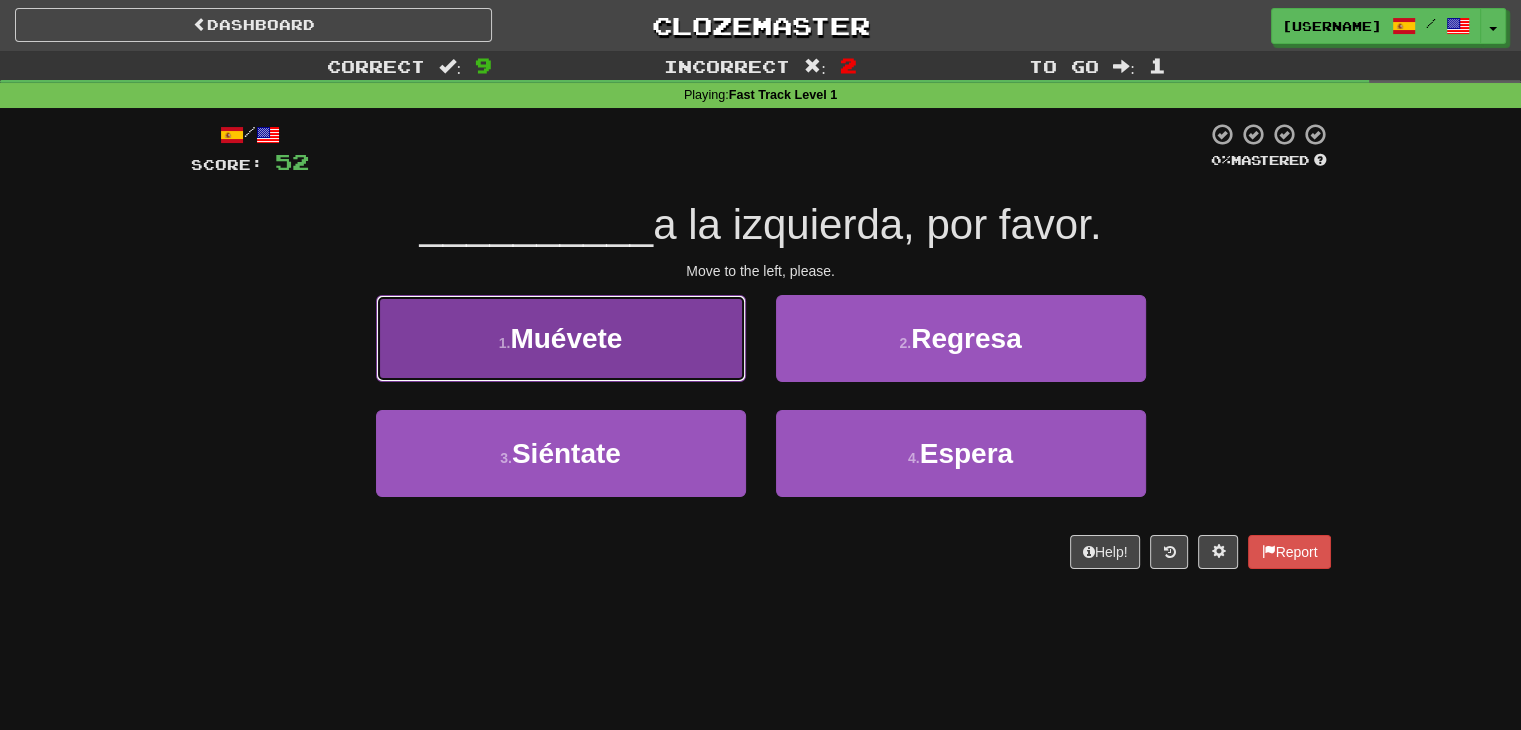 click on "1 .  Muévete" at bounding box center (561, 338) 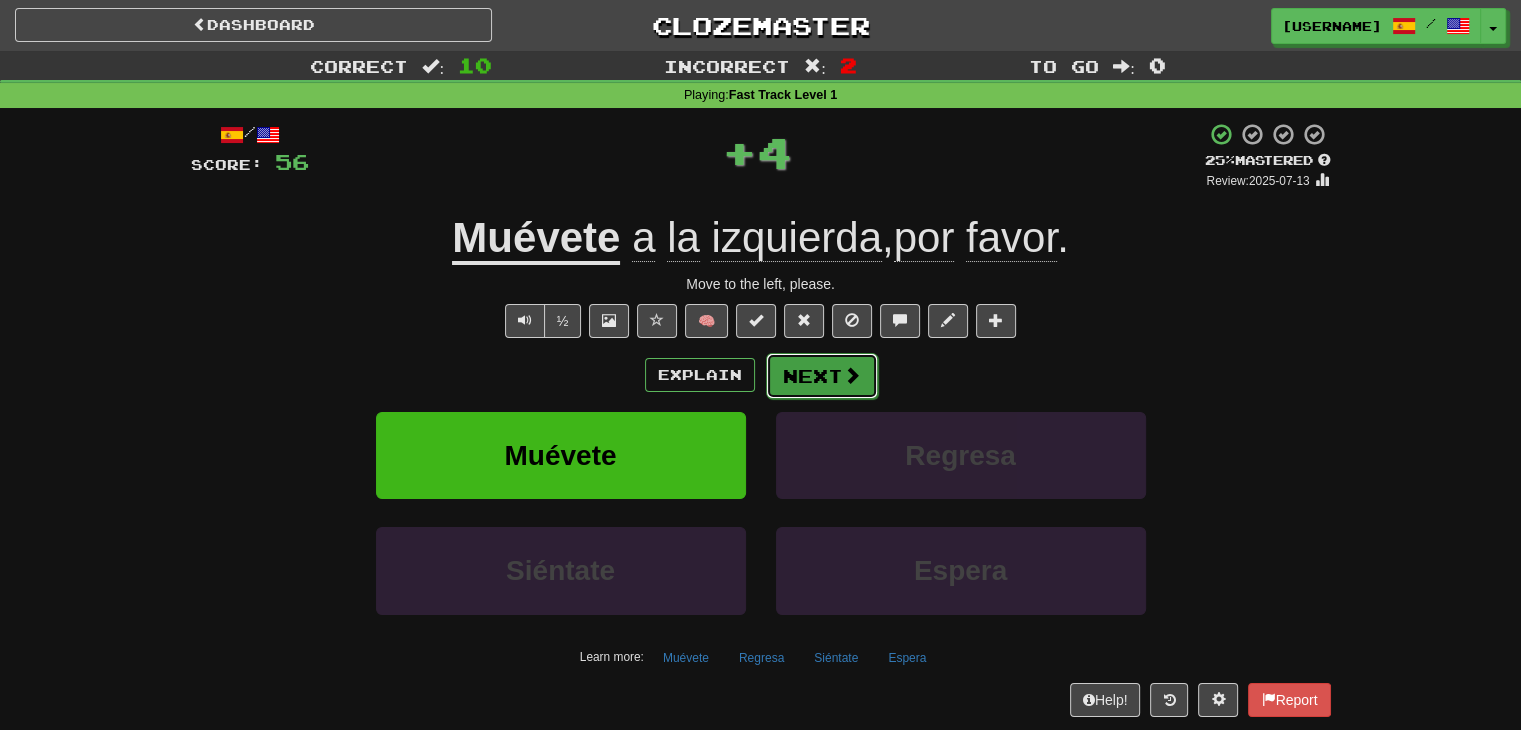 click on "Next" at bounding box center (822, 376) 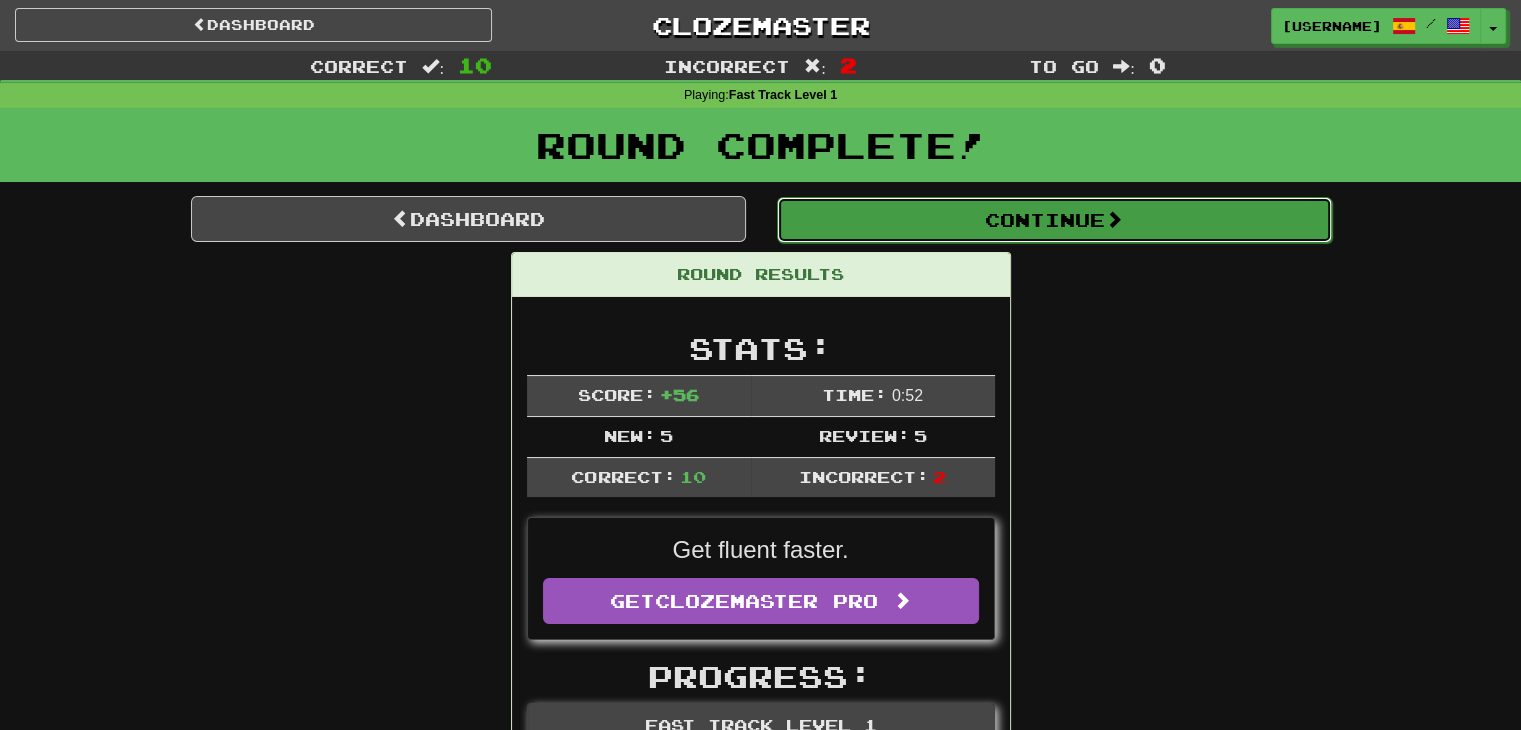 click on "Continue" at bounding box center [1054, 220] 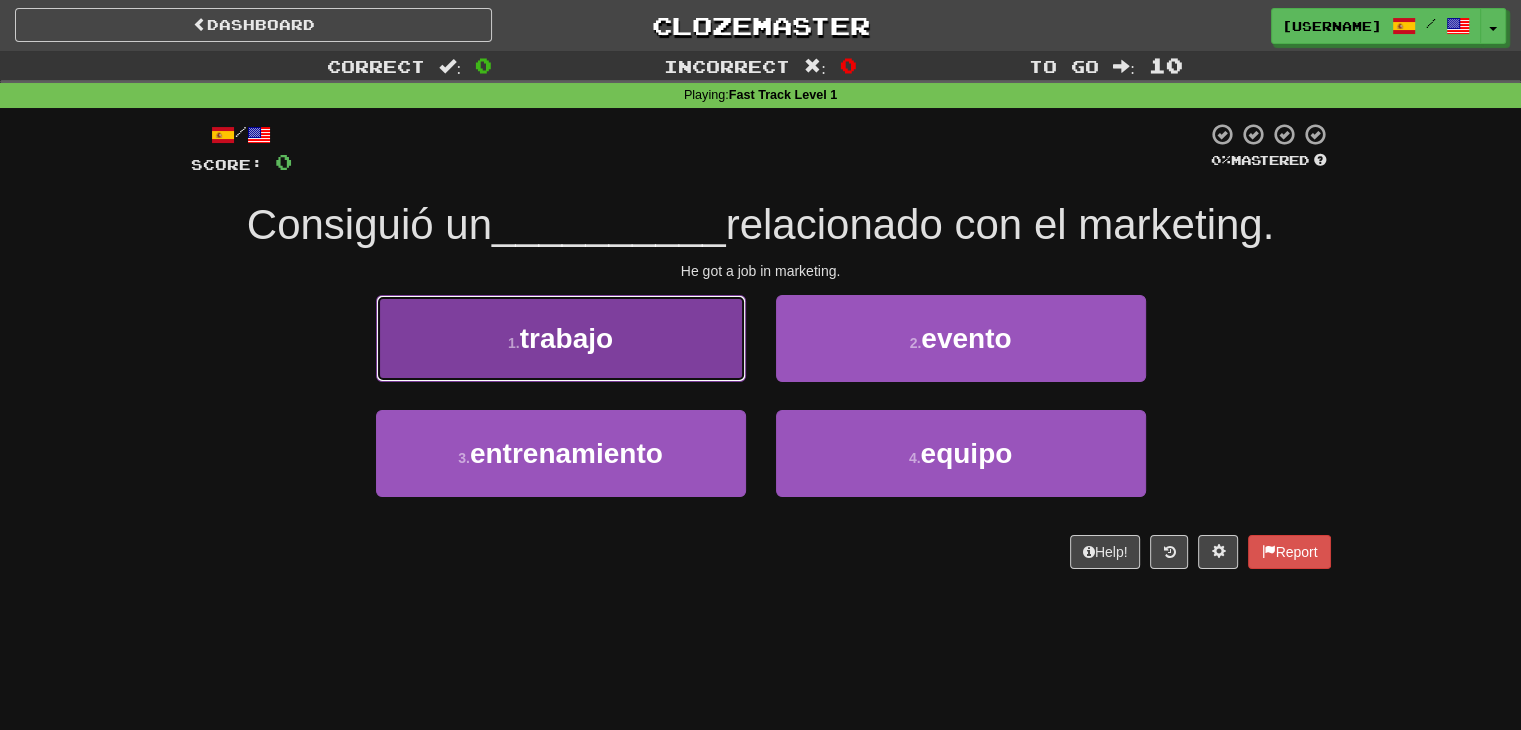 click on "1 .  trabajo" at bounding box center [561, 338] 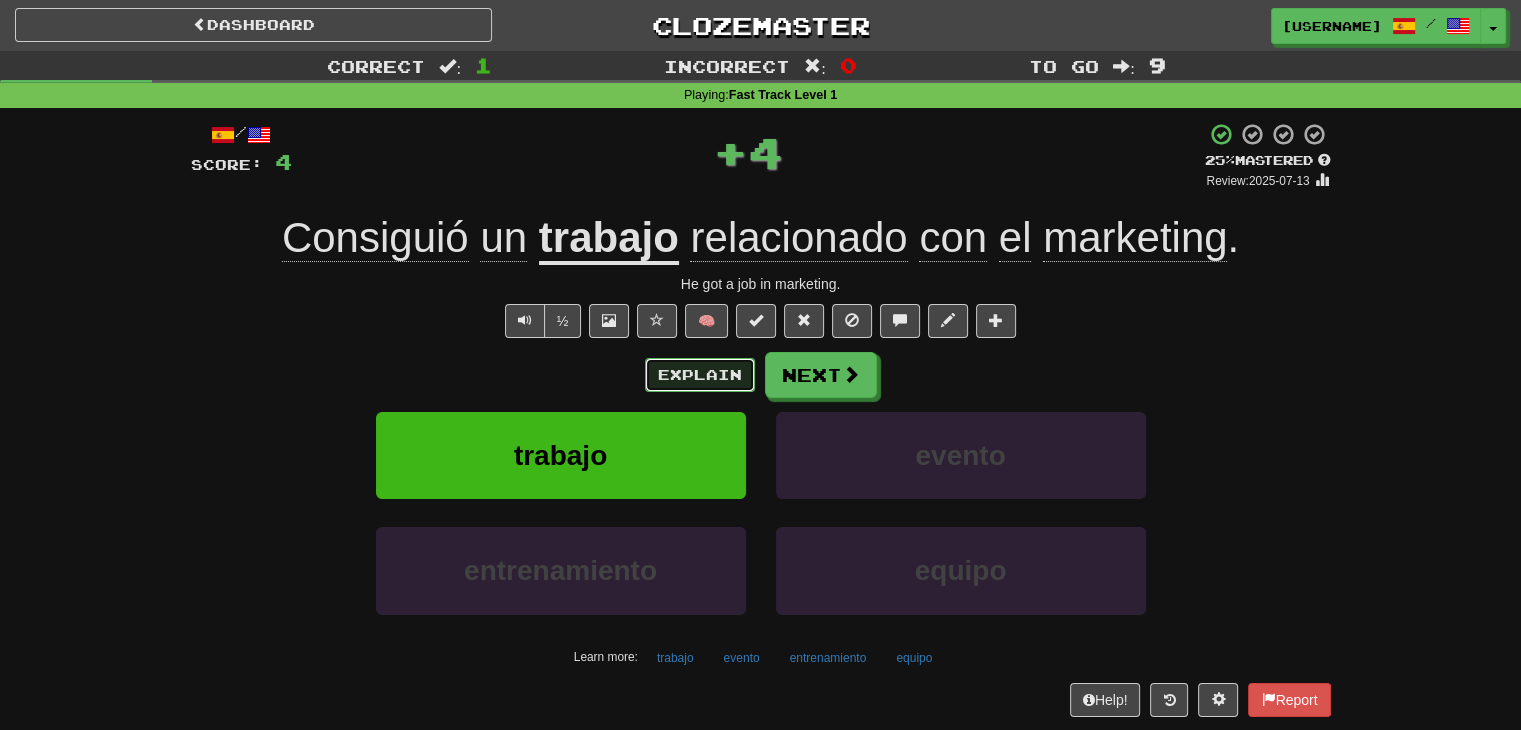 click on "Explain" at bounding box center [700, 375] 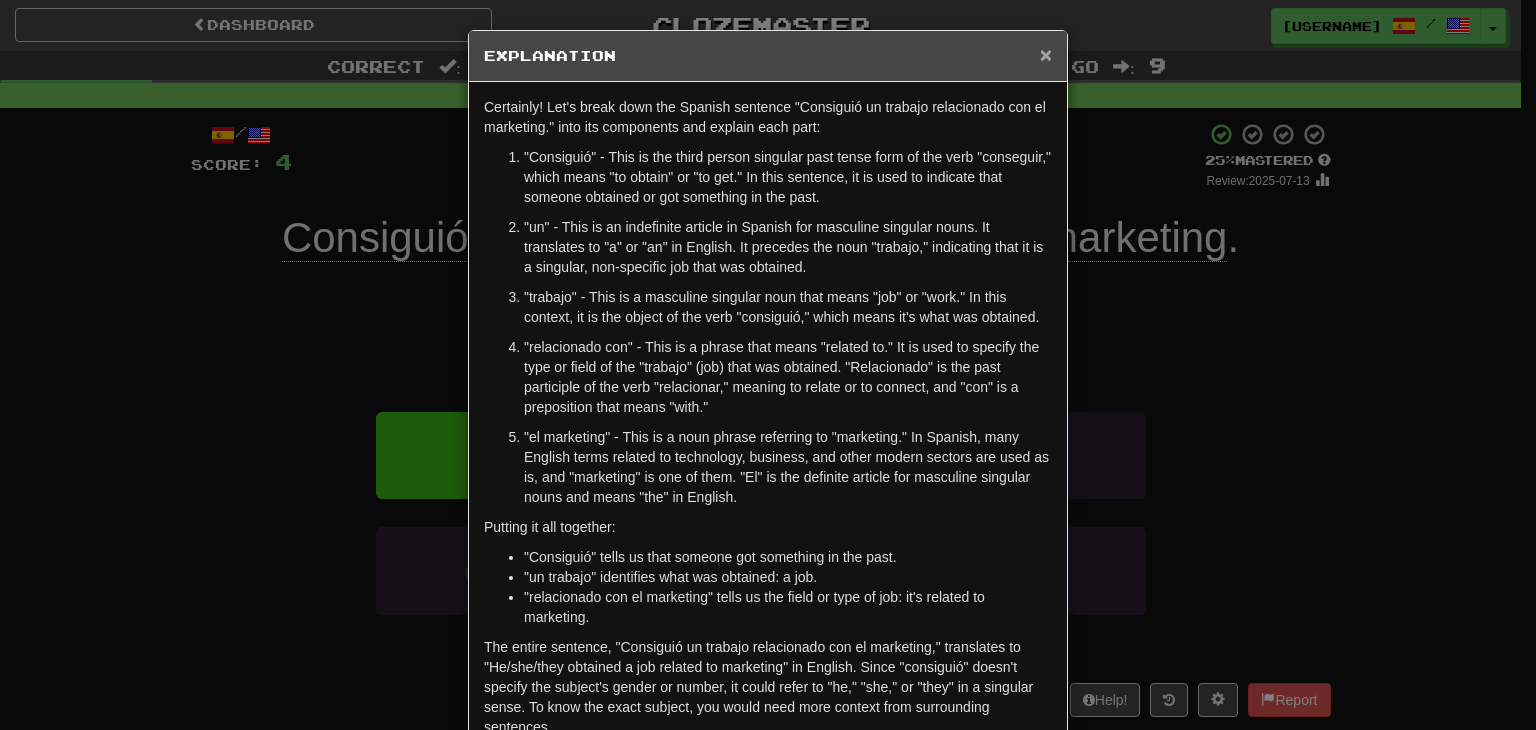 click on "×" at bounding box center (1046, 54) 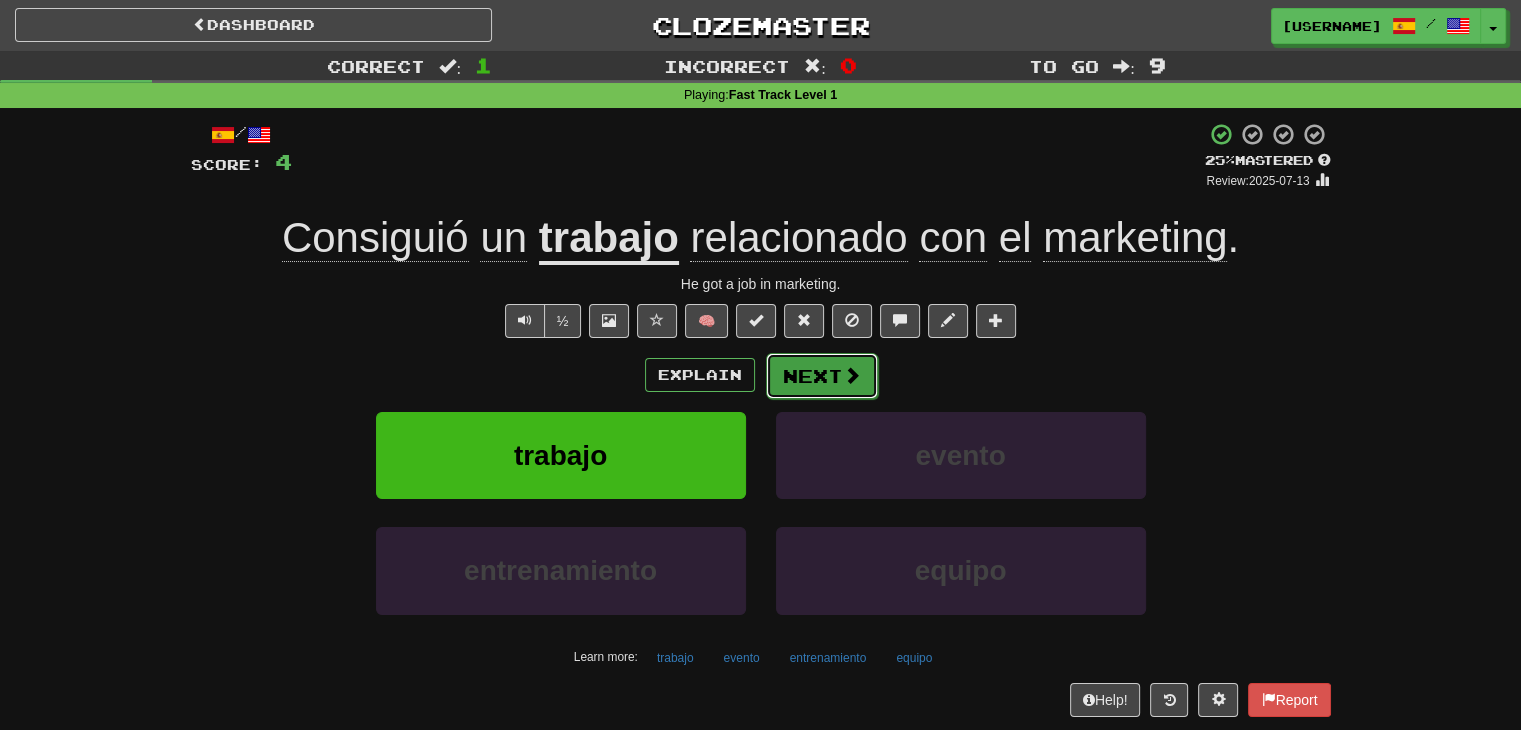 click at bounding box center [852, 375] 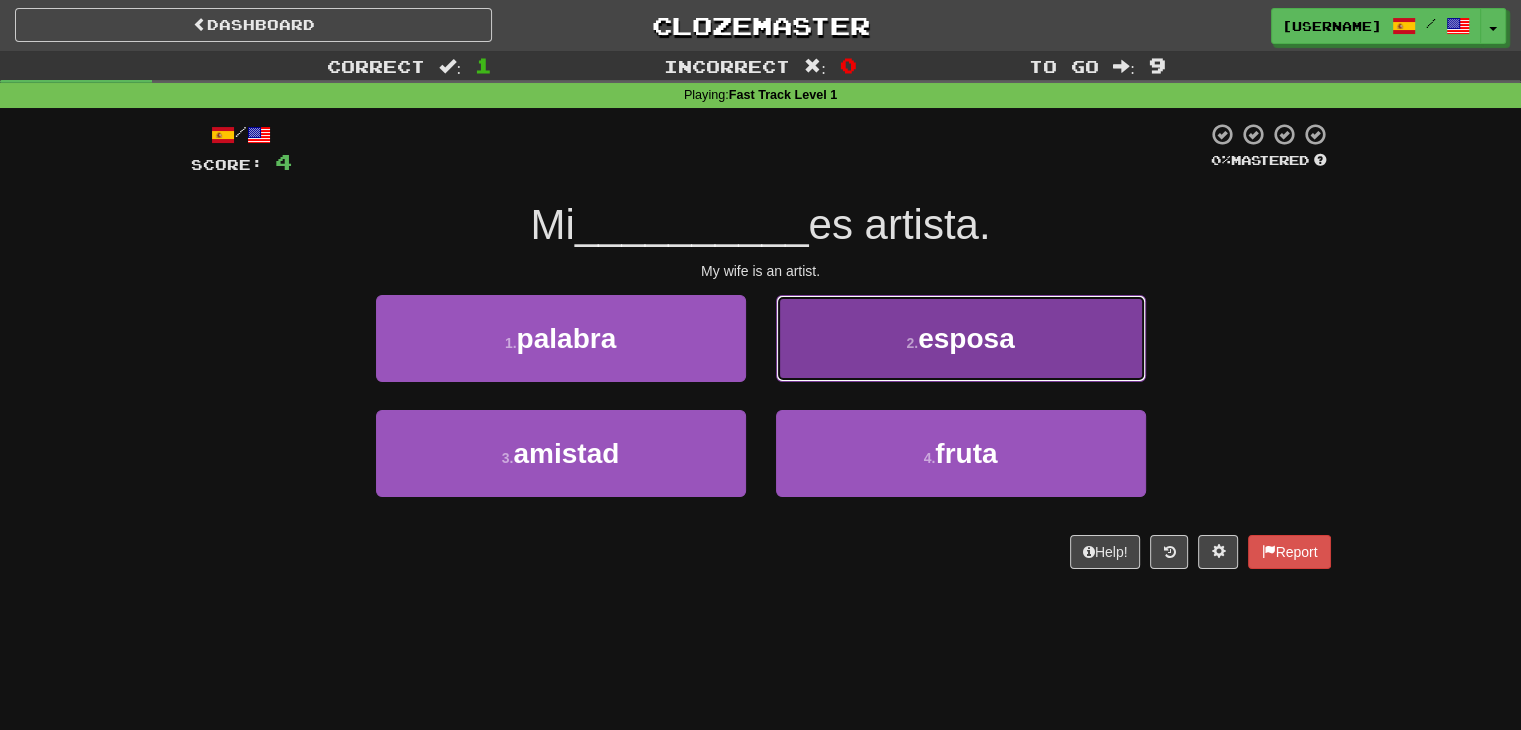 click on "2 .  esposa" at bounding box center [961, 338] 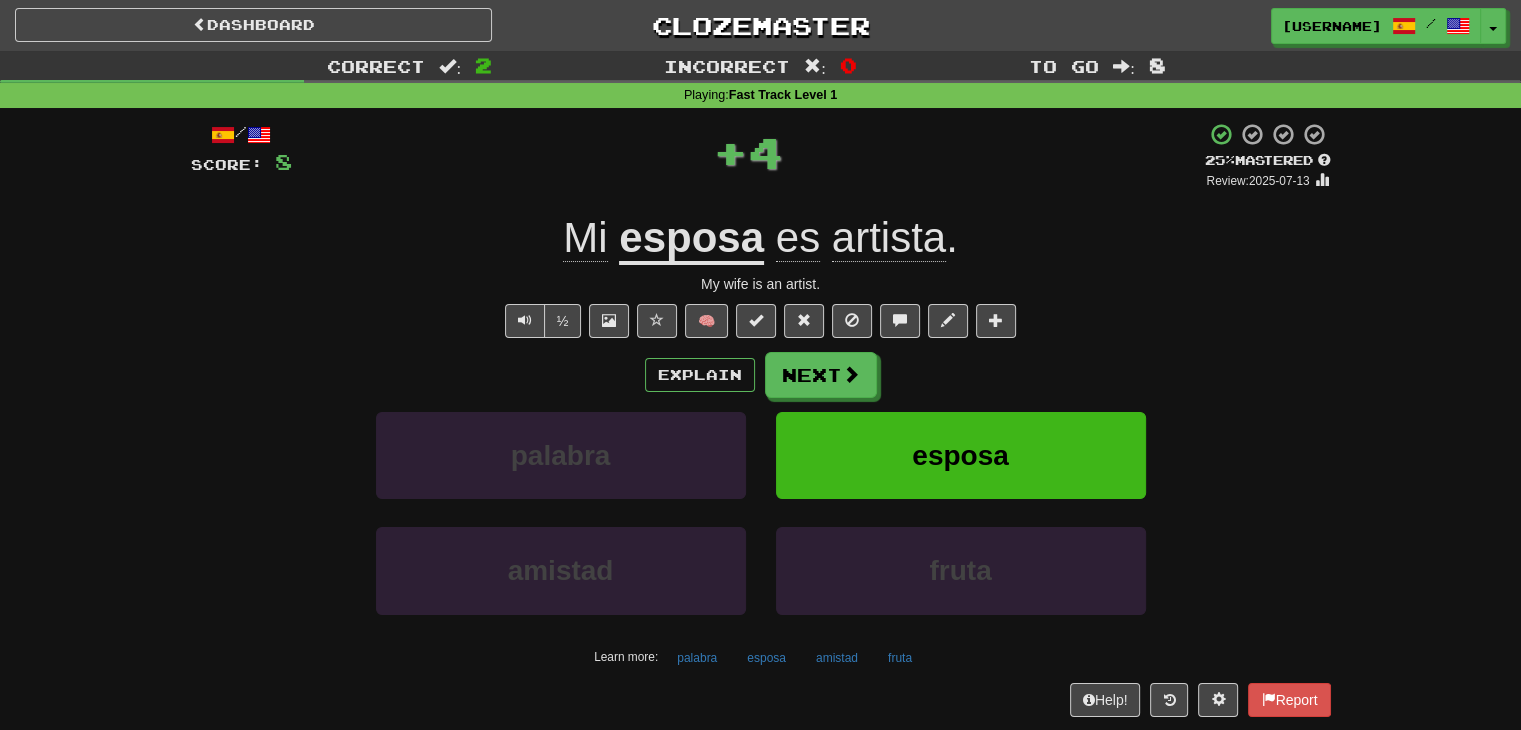 click on "/ Score: 8 + 4 25 % Mastered Review: 2025-07-13 Mi [RELATIONSHIP] es artista . My wife is an artist. ½ 🧠 Explain Next palabra esposa amistad fruta Learn more: palabra esposa amistad fruta Help! Report" at bounding box center [761, 419] 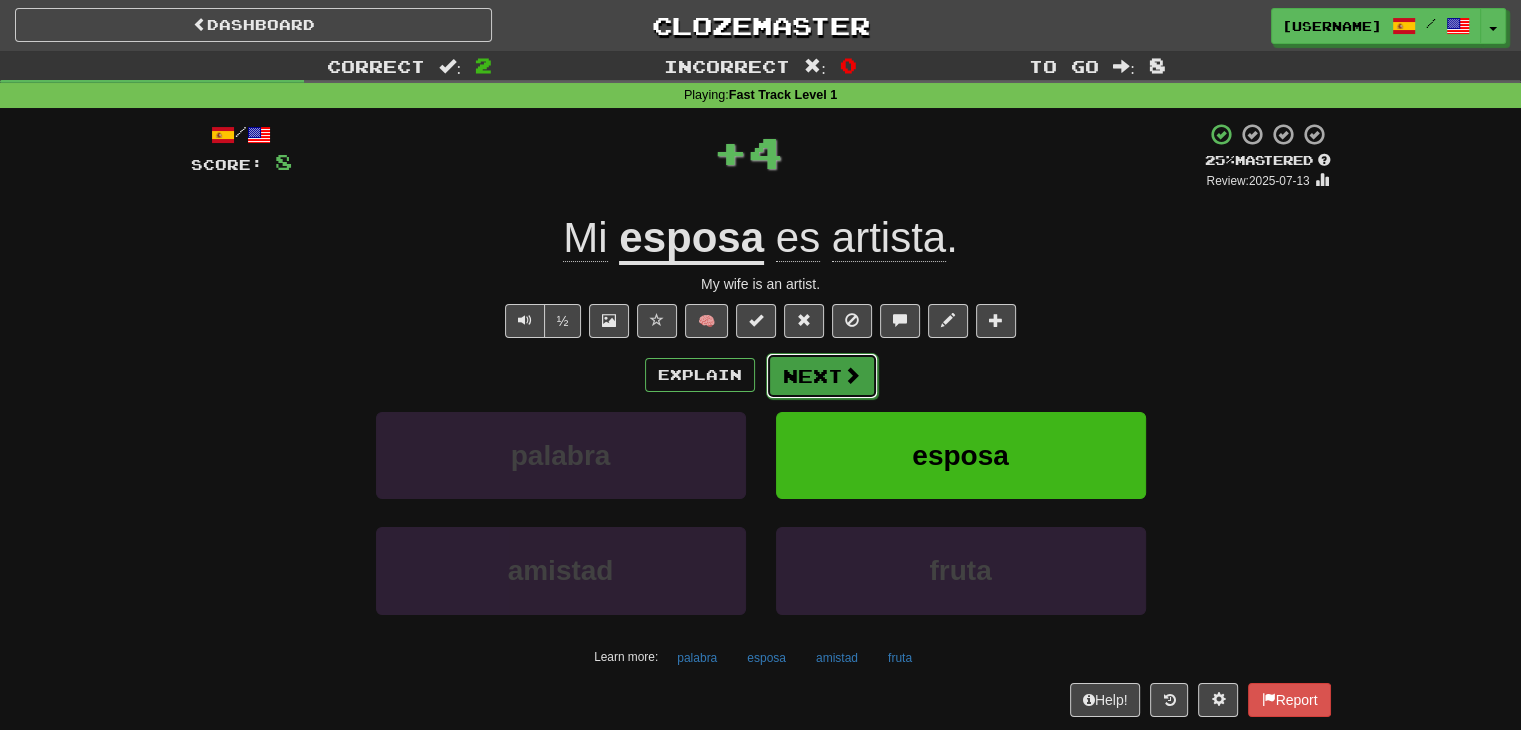 click on "Next" at bounding box center (822, 376) 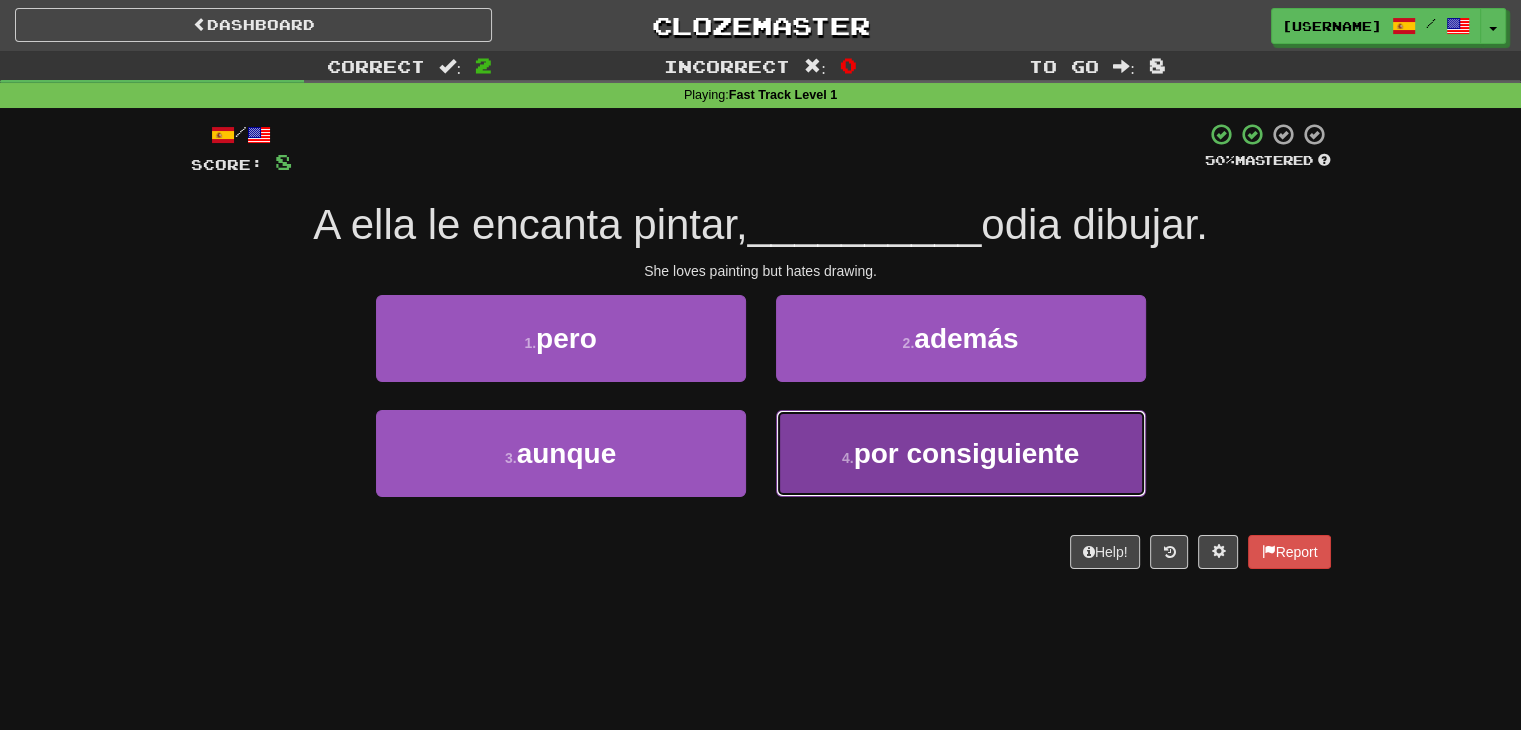 click on "4 ." at bounding box center [848, 458] 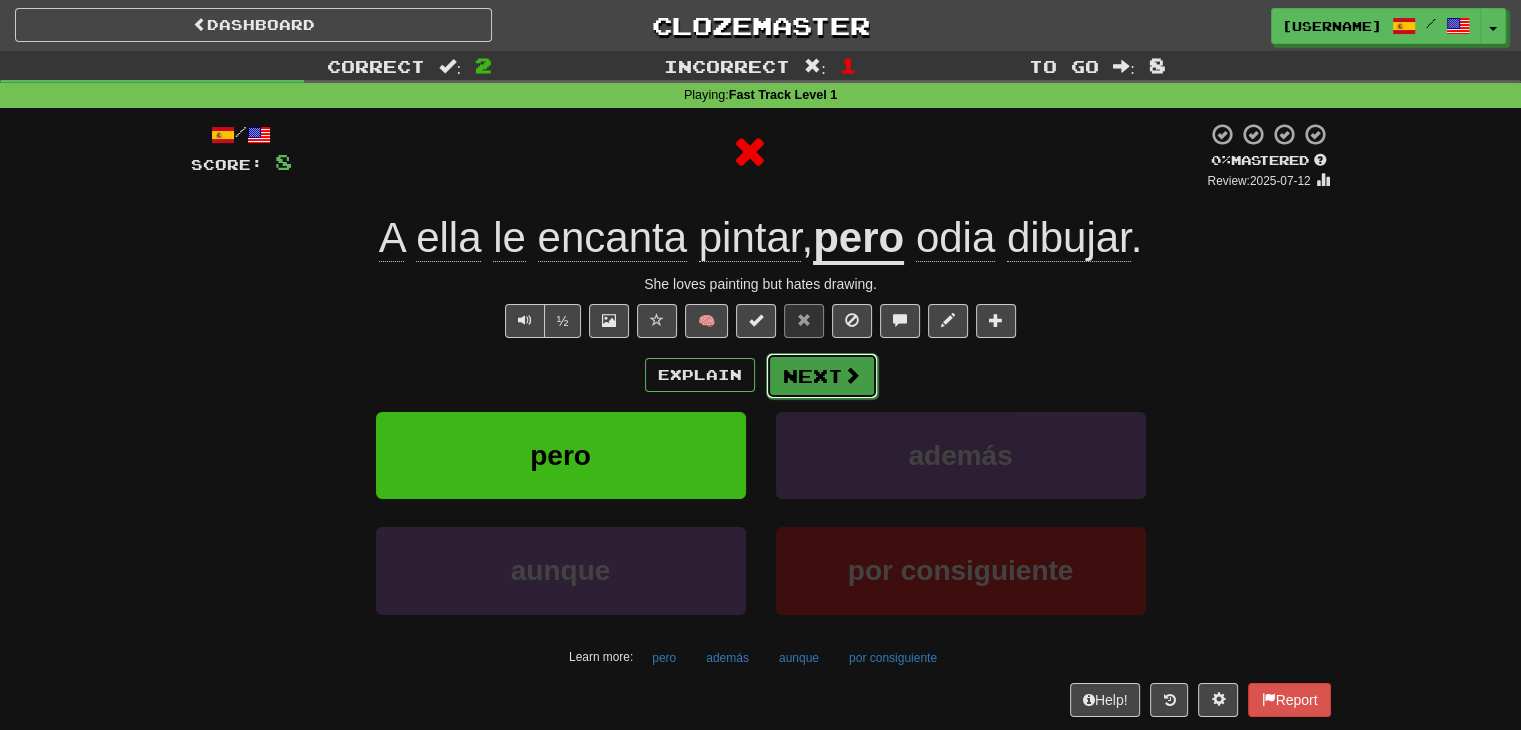 click on "Next" at bounding box center [822, 376] 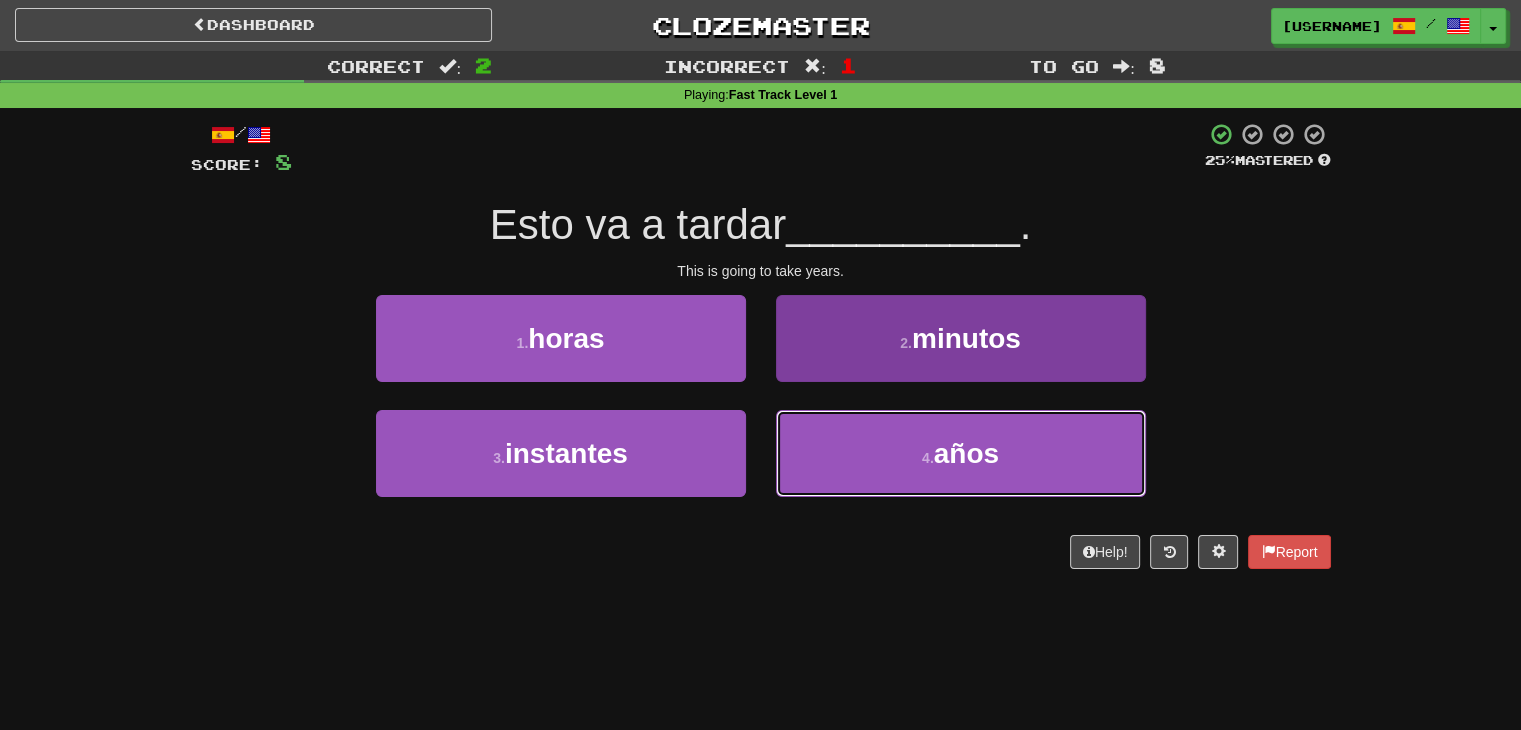 click on "4 .  años" at bounding box center (961, 453) 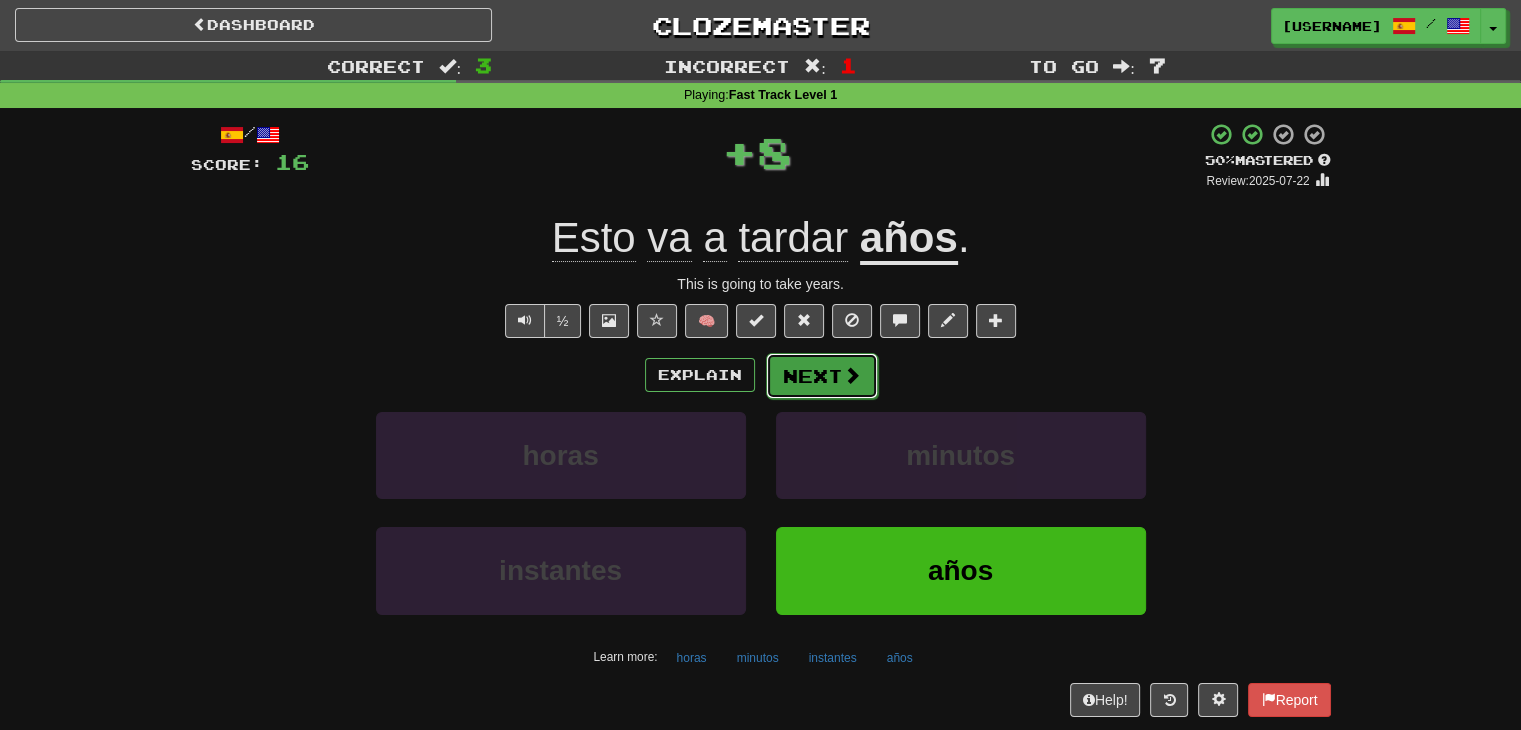 click on "Next" at bounding box center (822, 376) 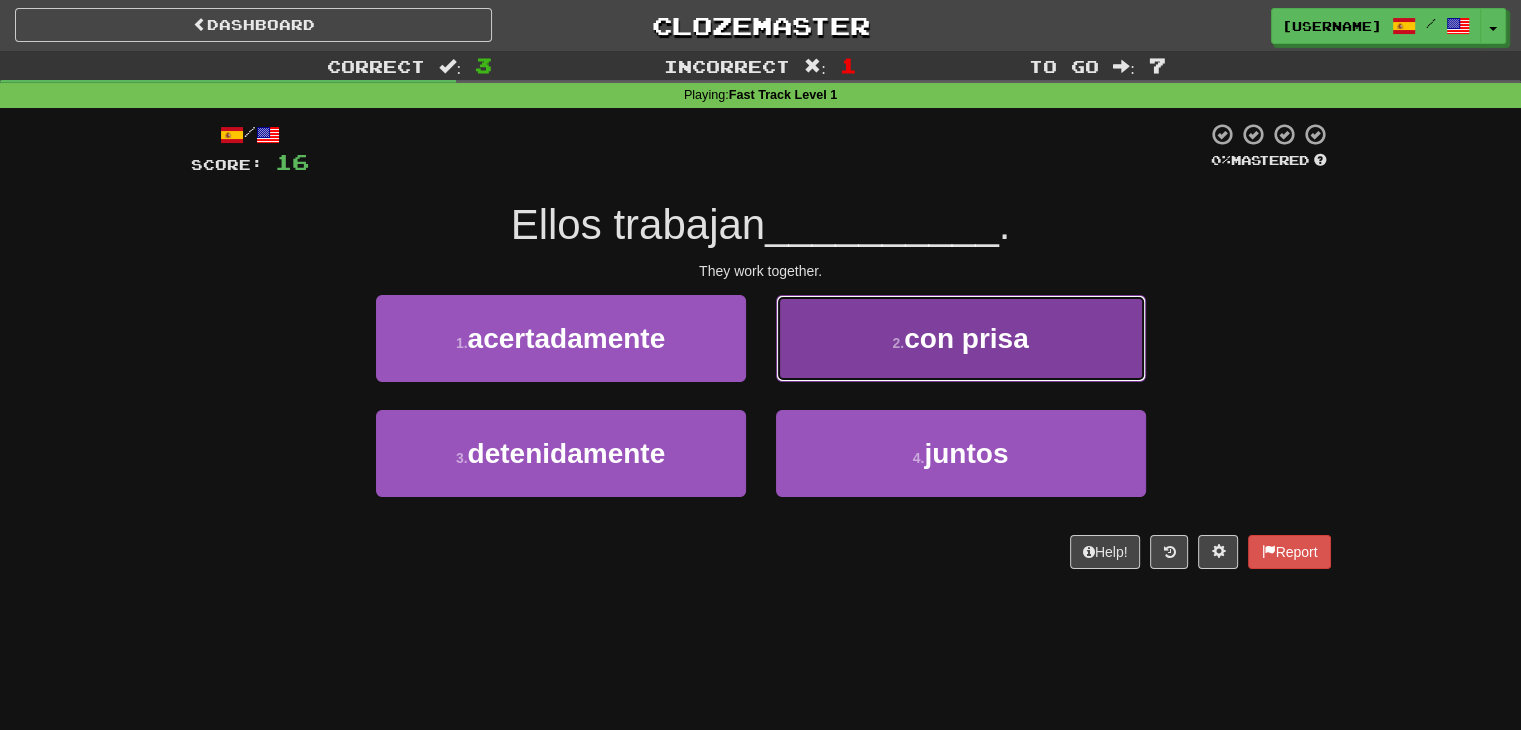 click on "2 .  con prisa" at bounding box center [961, 338] 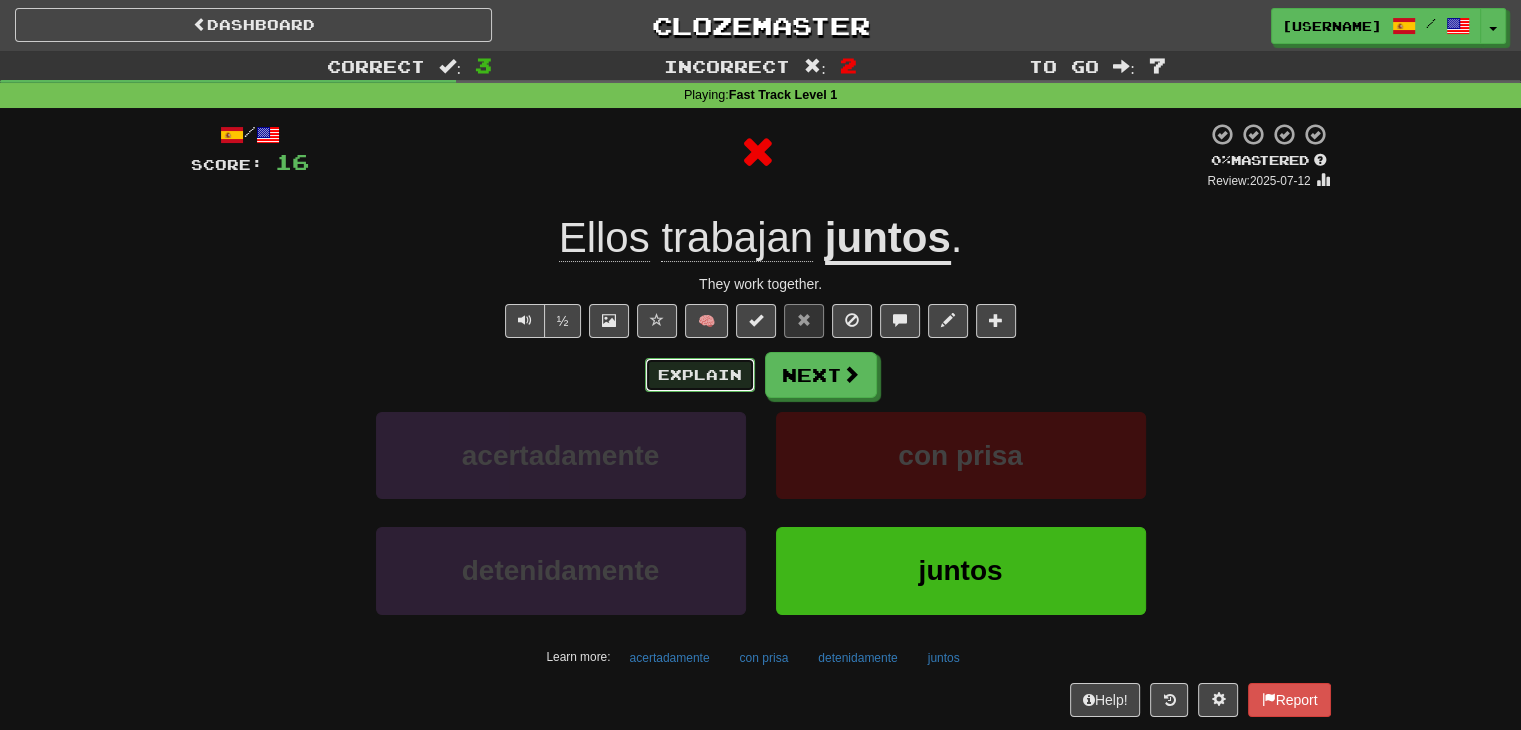 click on "Explain" at bounding box center [700, 375] 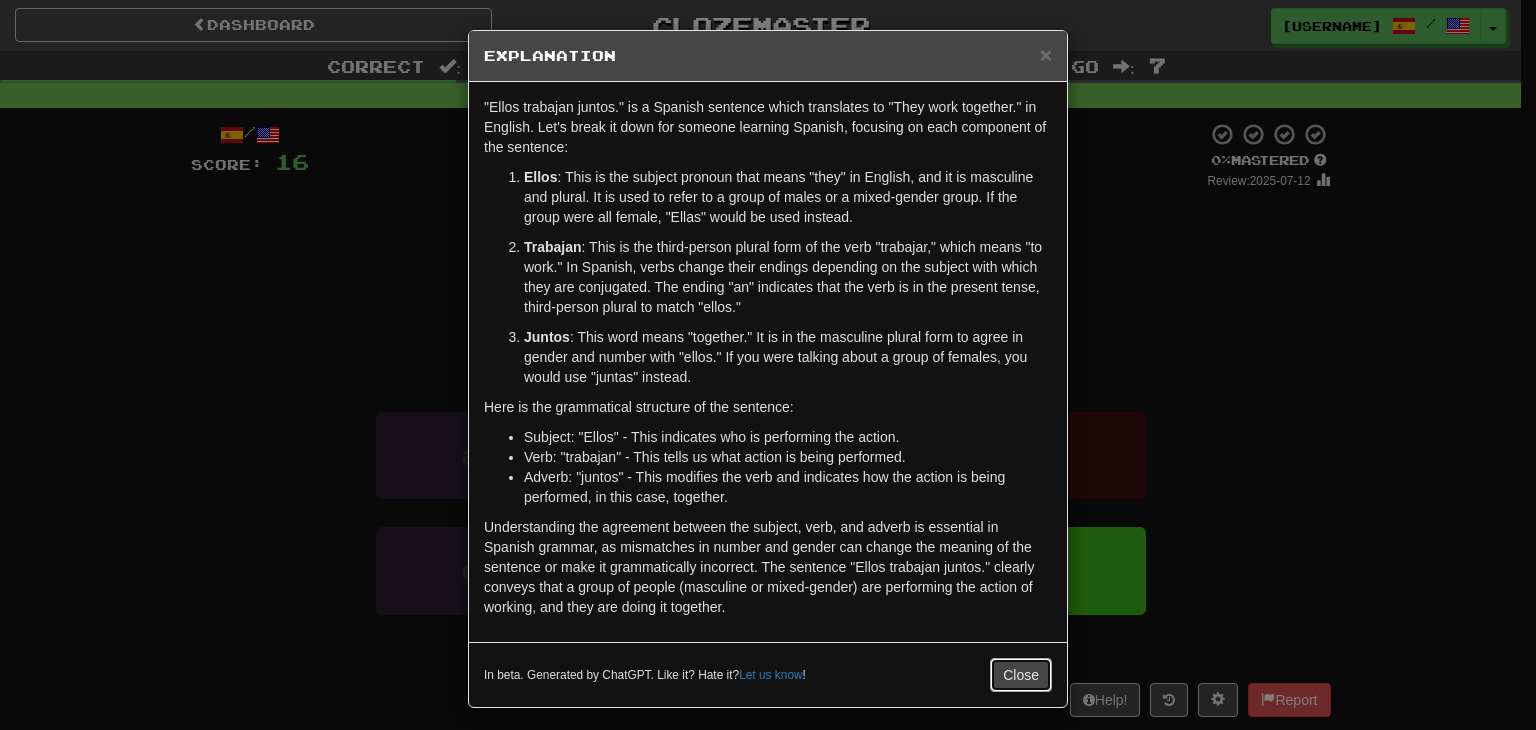 click on "Close" at bounding box center (1021, 675) 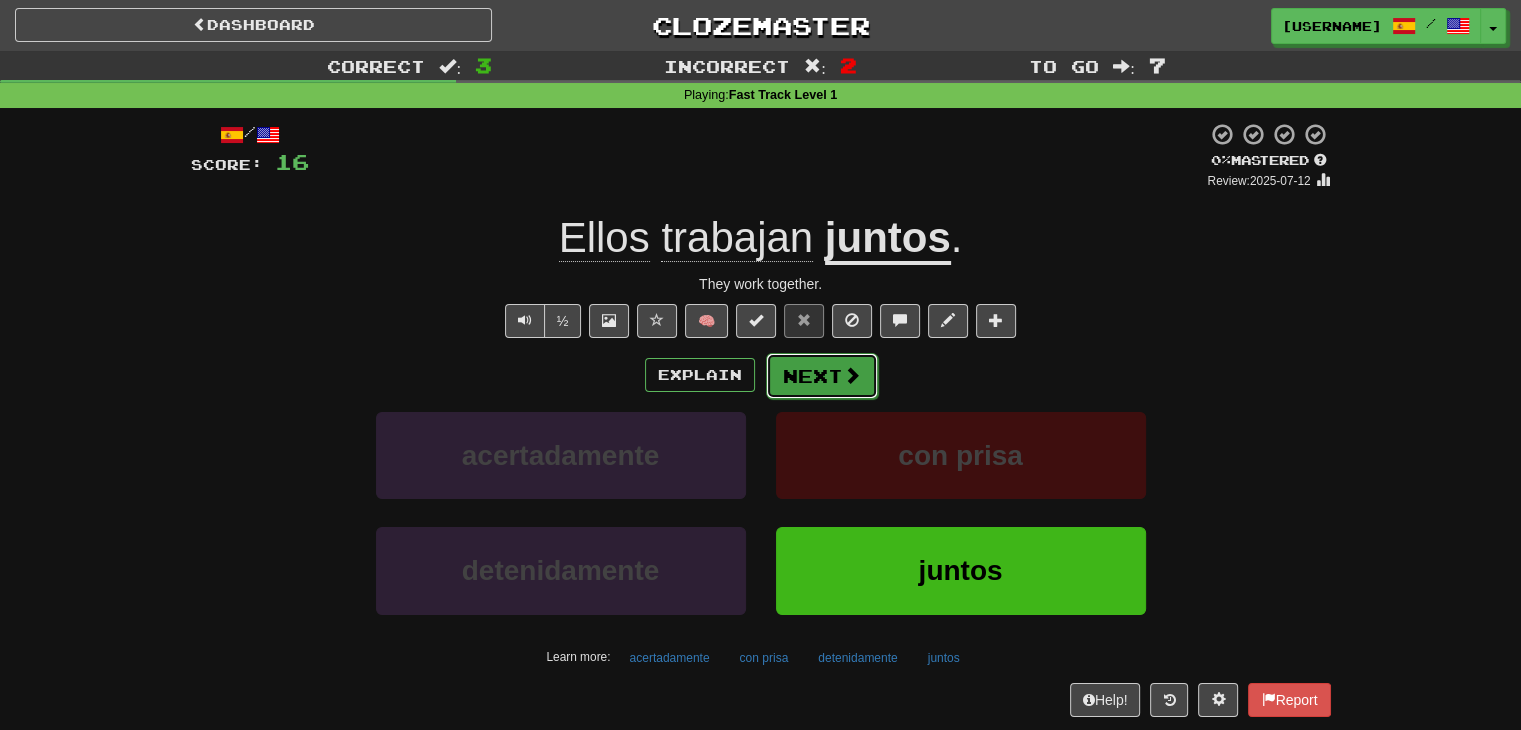 click on "Next" at bounding box center (822, 376) 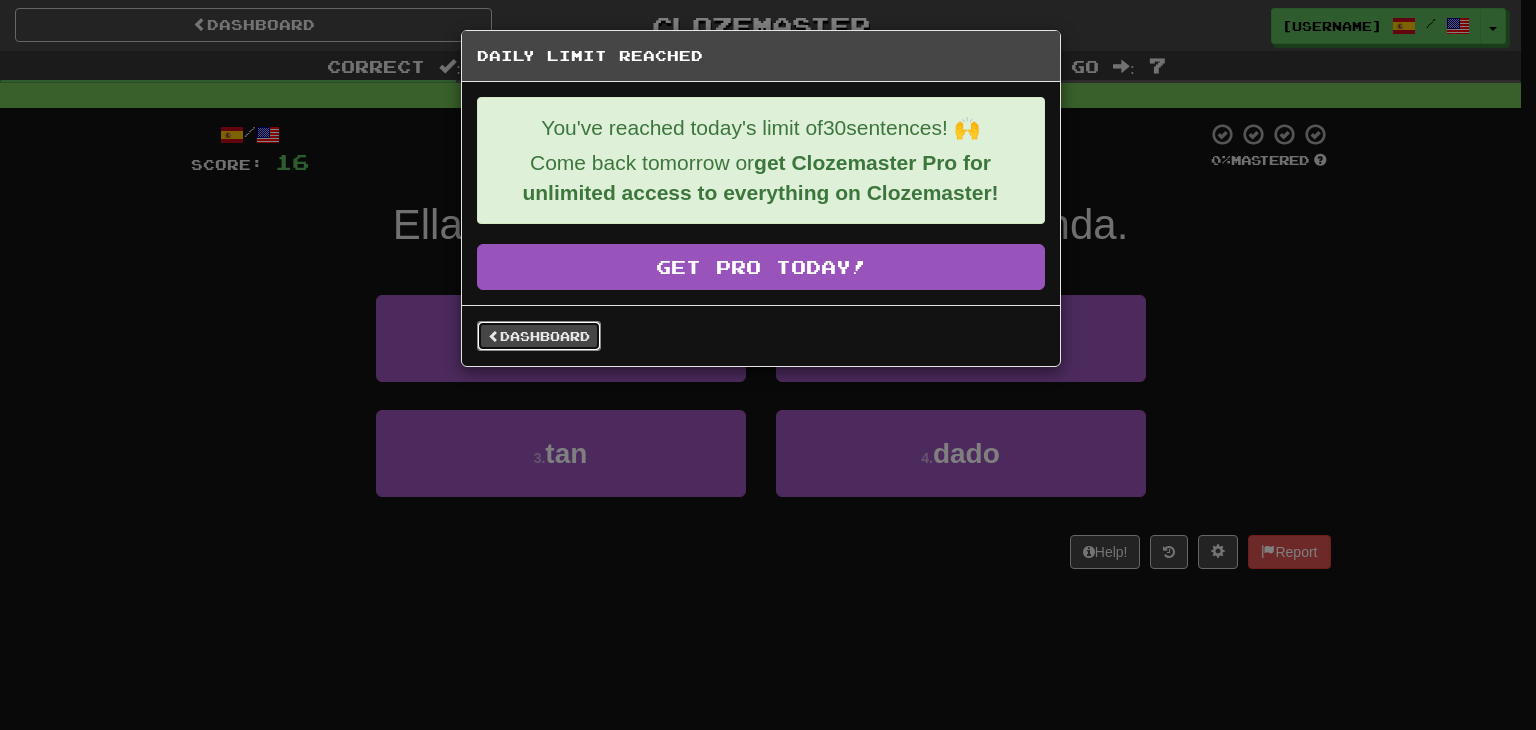 click on "Dashboard" at bounding box center (539, 336) 